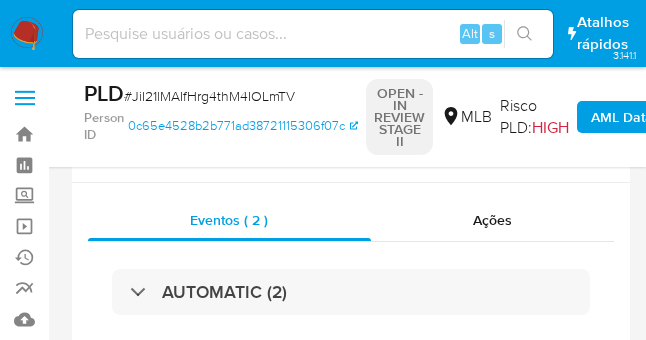 select on "10" 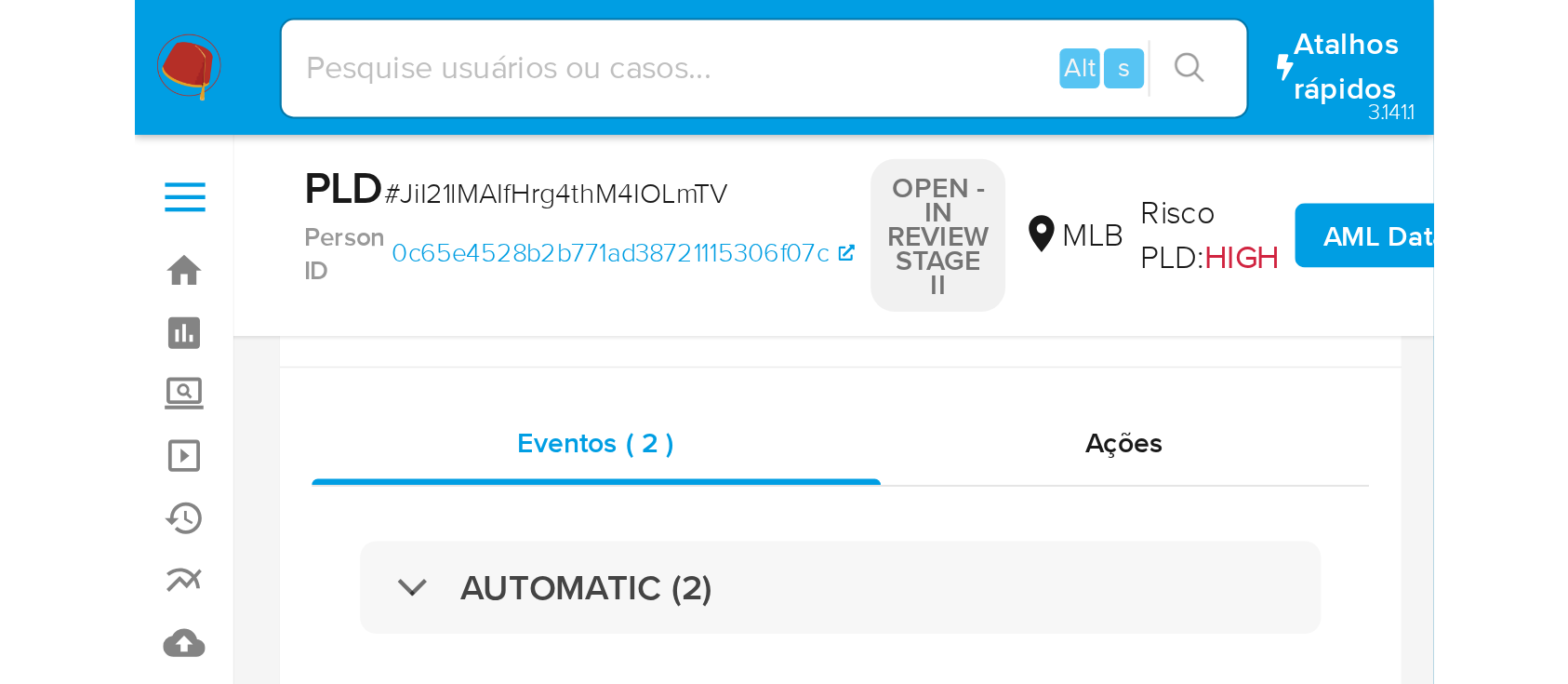 scroll, scrollTop: 124, scrollLeft: 0, axis: vertical 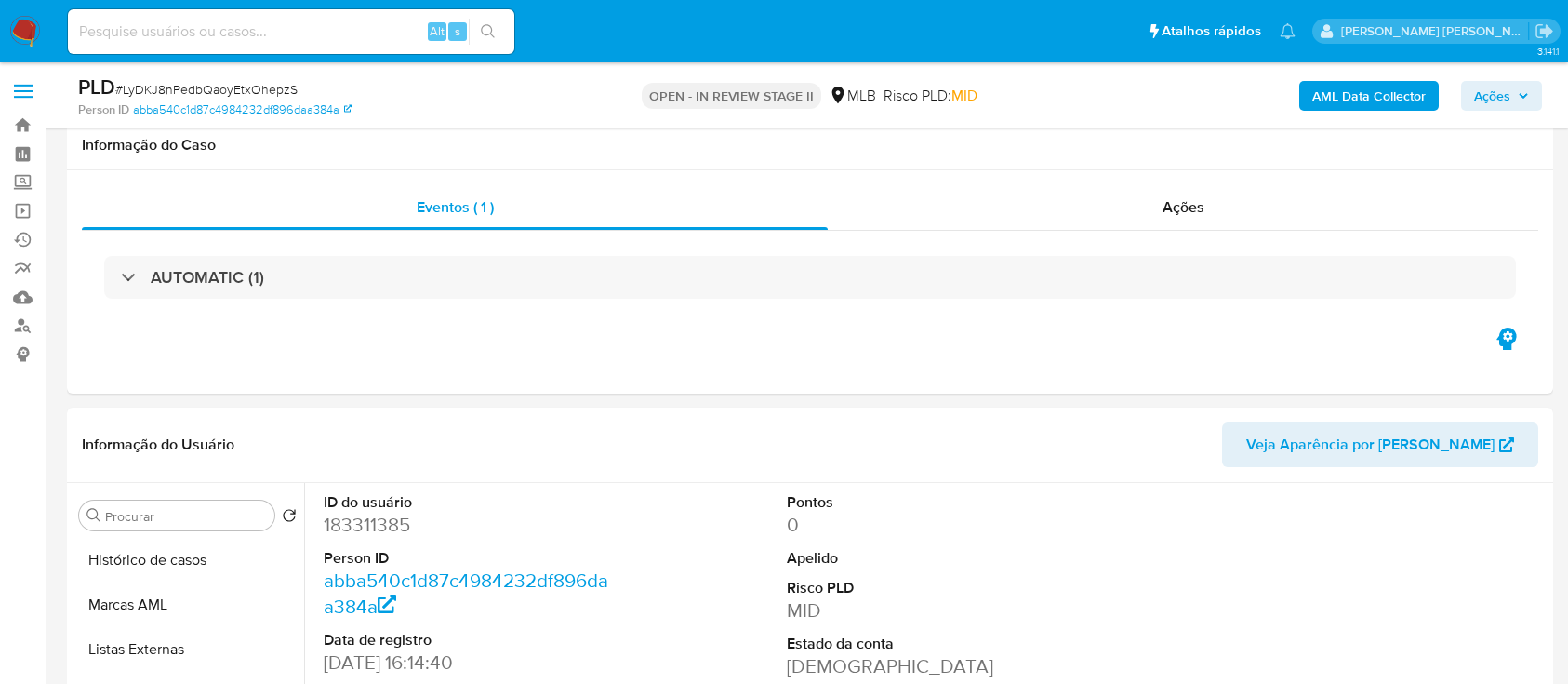 select on "10" 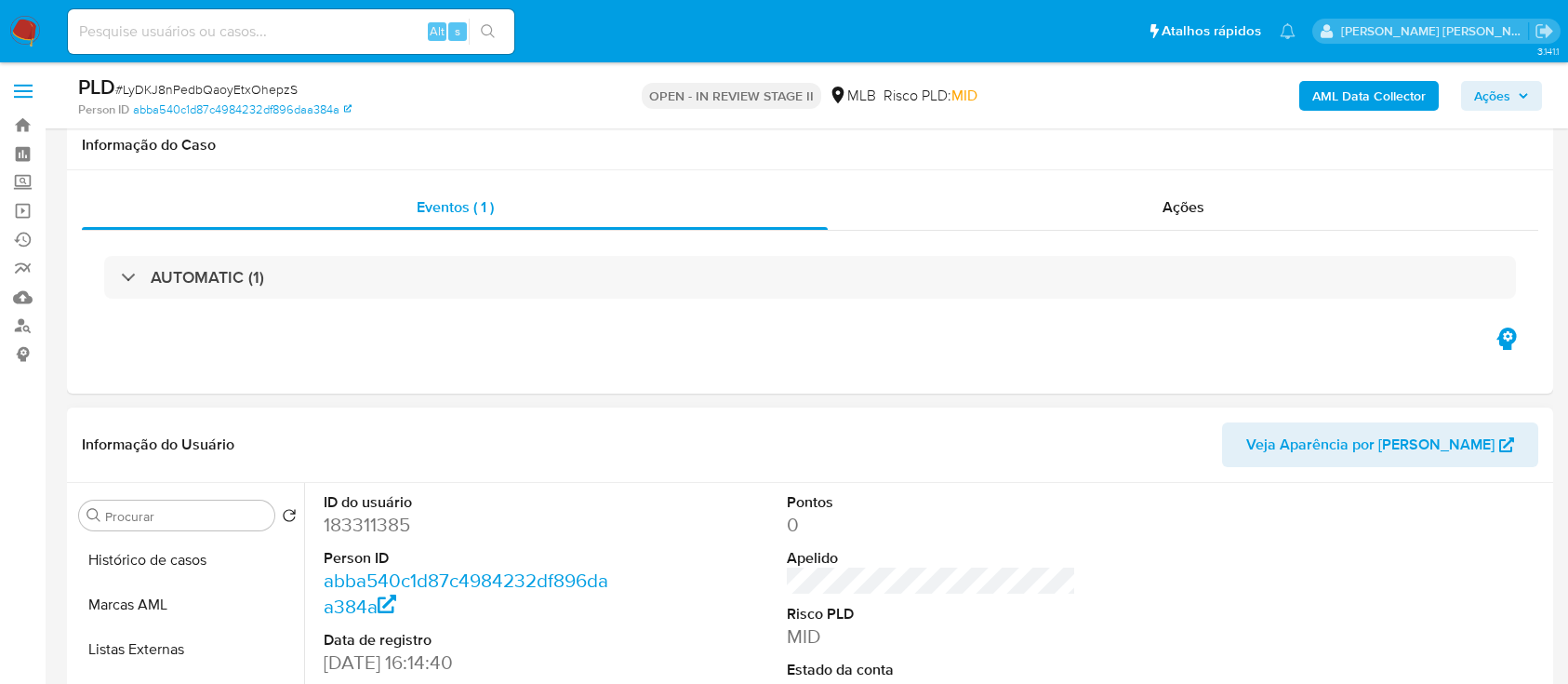 scroll, scrollTop: 248, scrollLeft: 0, axis: vertical 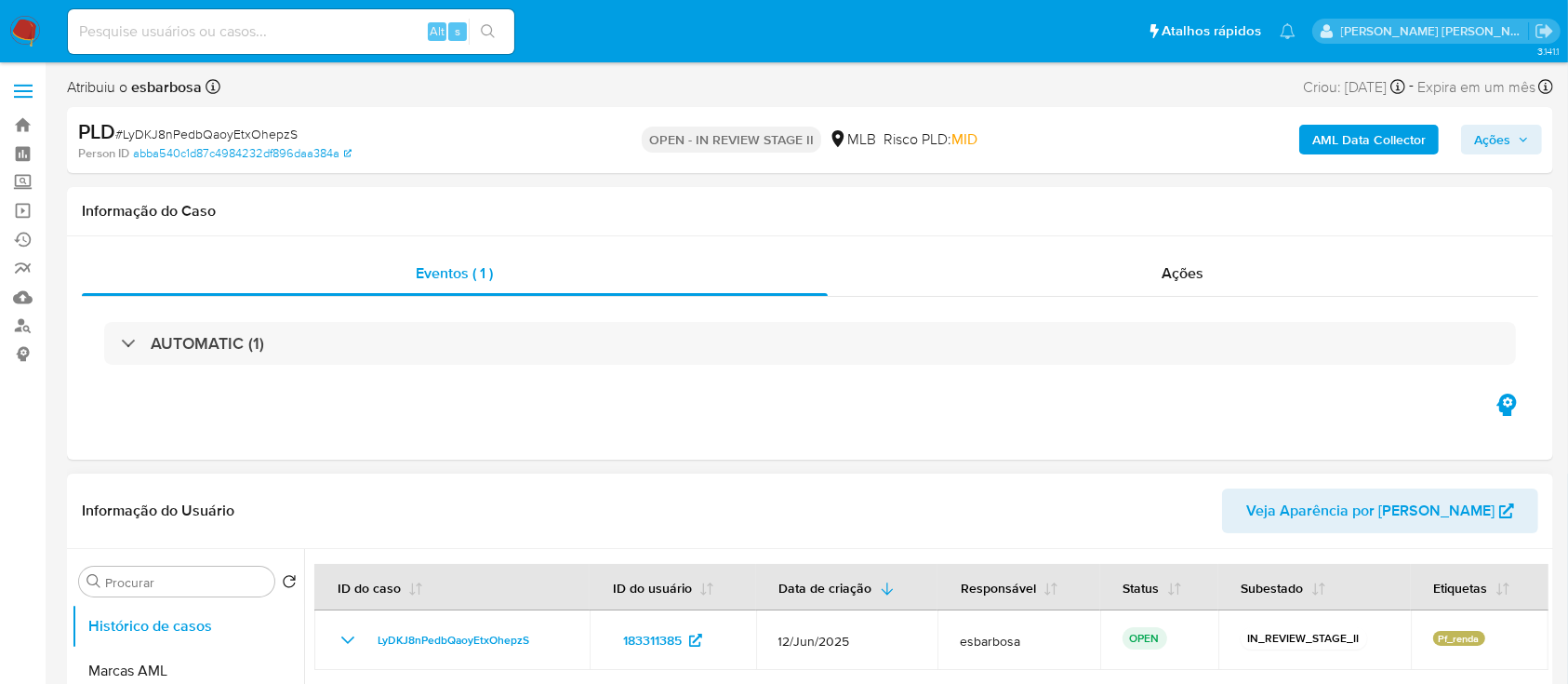 select on "10" 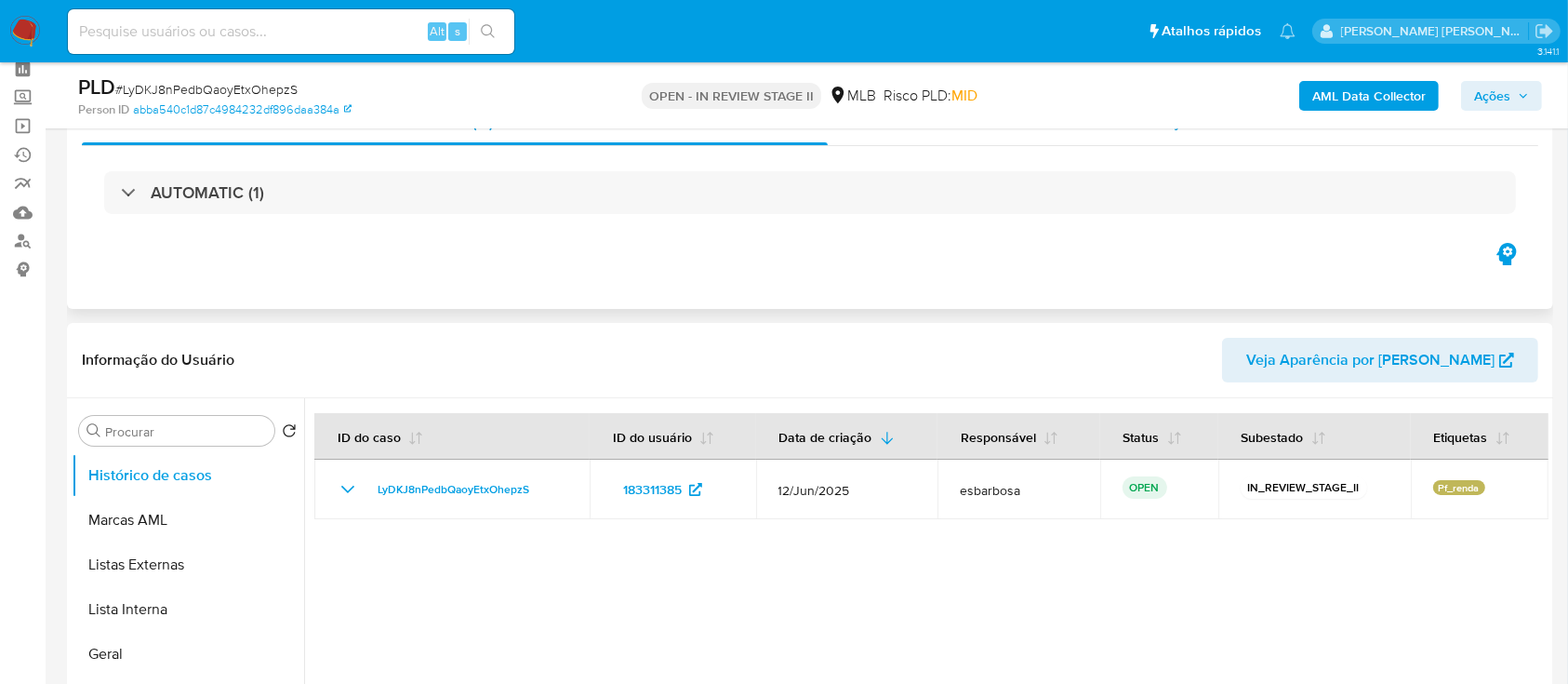 scroll, scrollTop: 124, scrollLeft: 0, axis: vertical 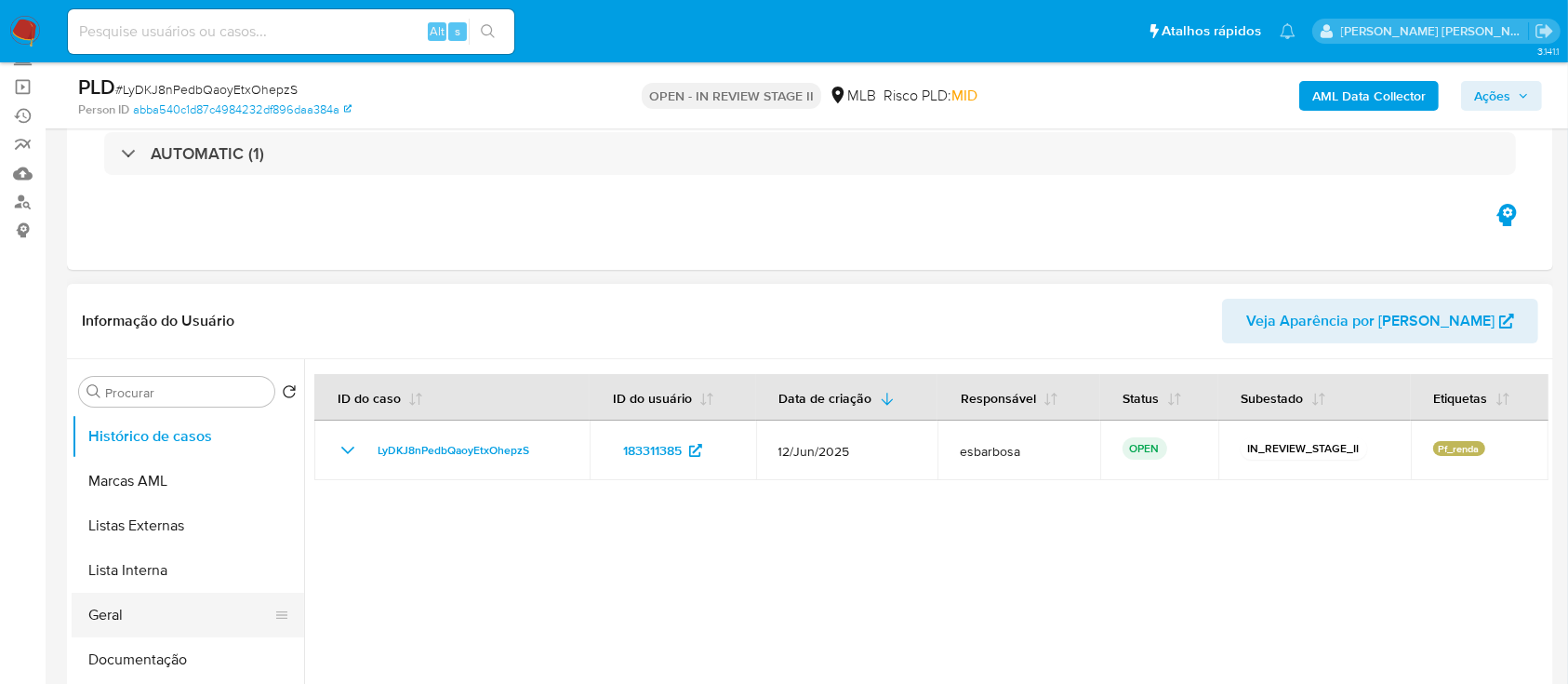 click on "Geral" at bounding box center (180, 615) 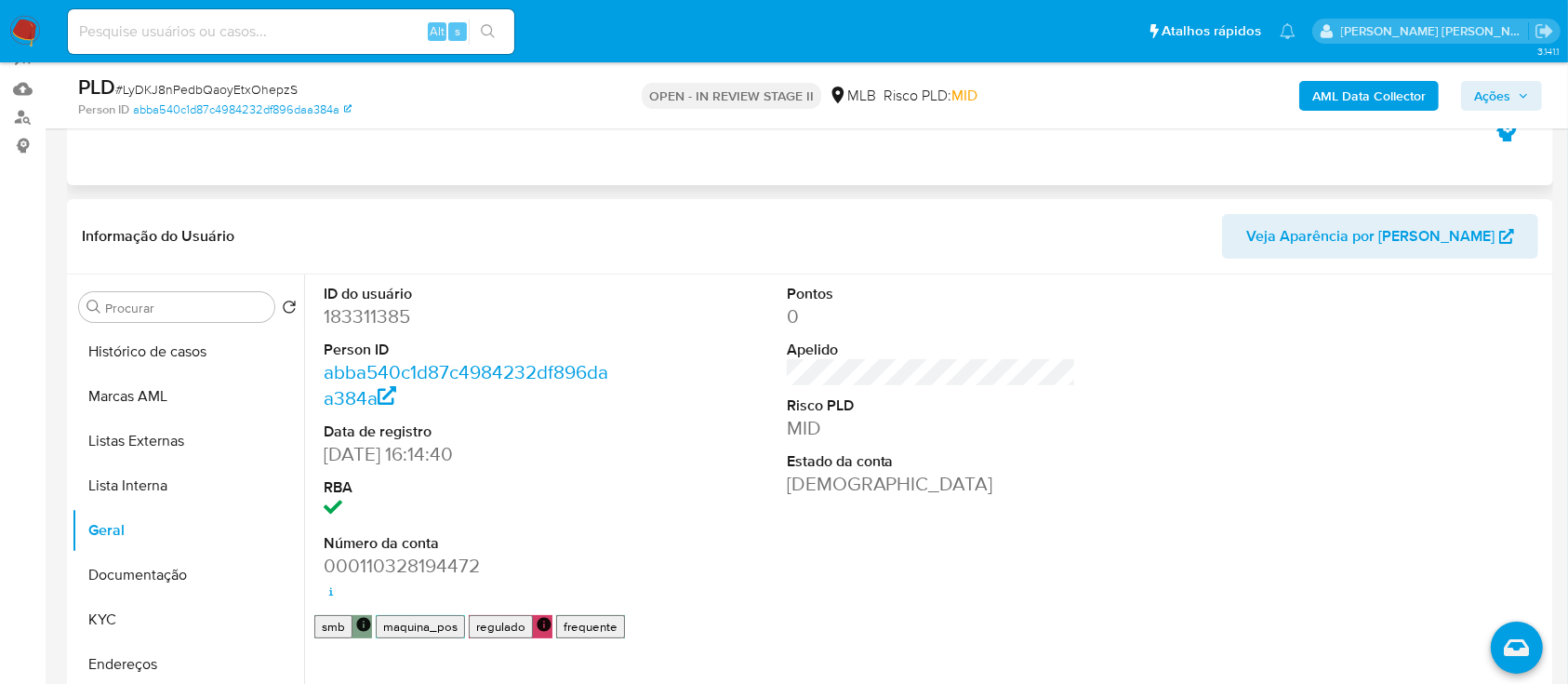 scroll, scrollTop: 248, scrollLeft: 0, axis: vertical 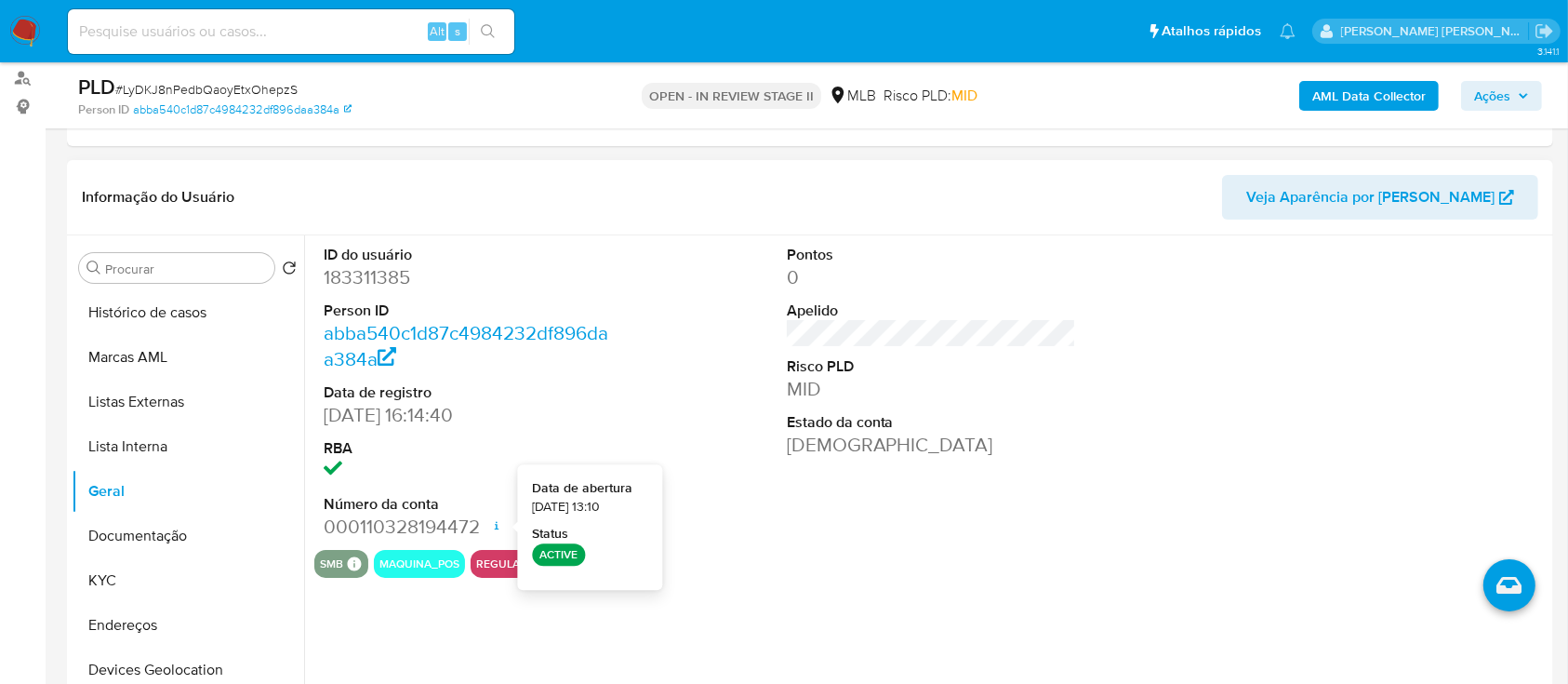 type 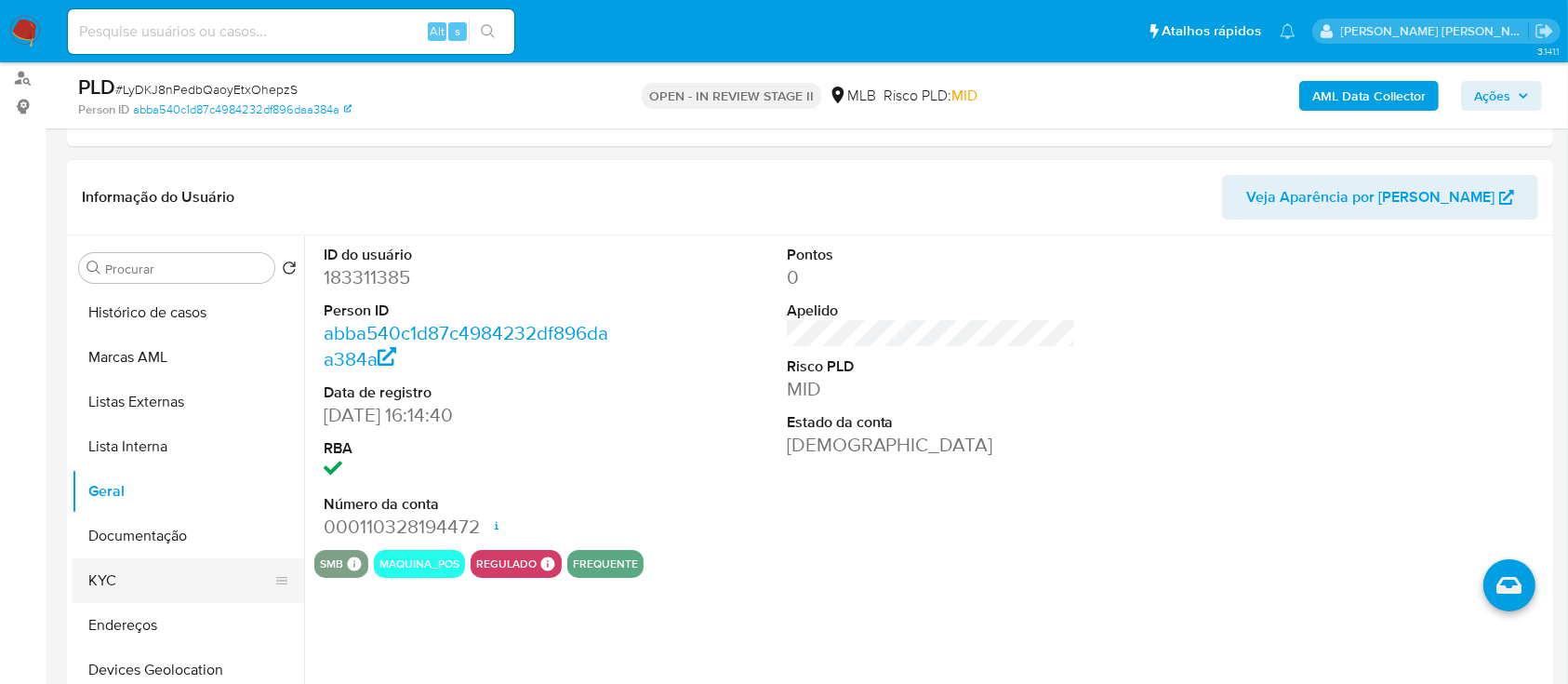 click on "KYC" at bounding box center [180, 581] 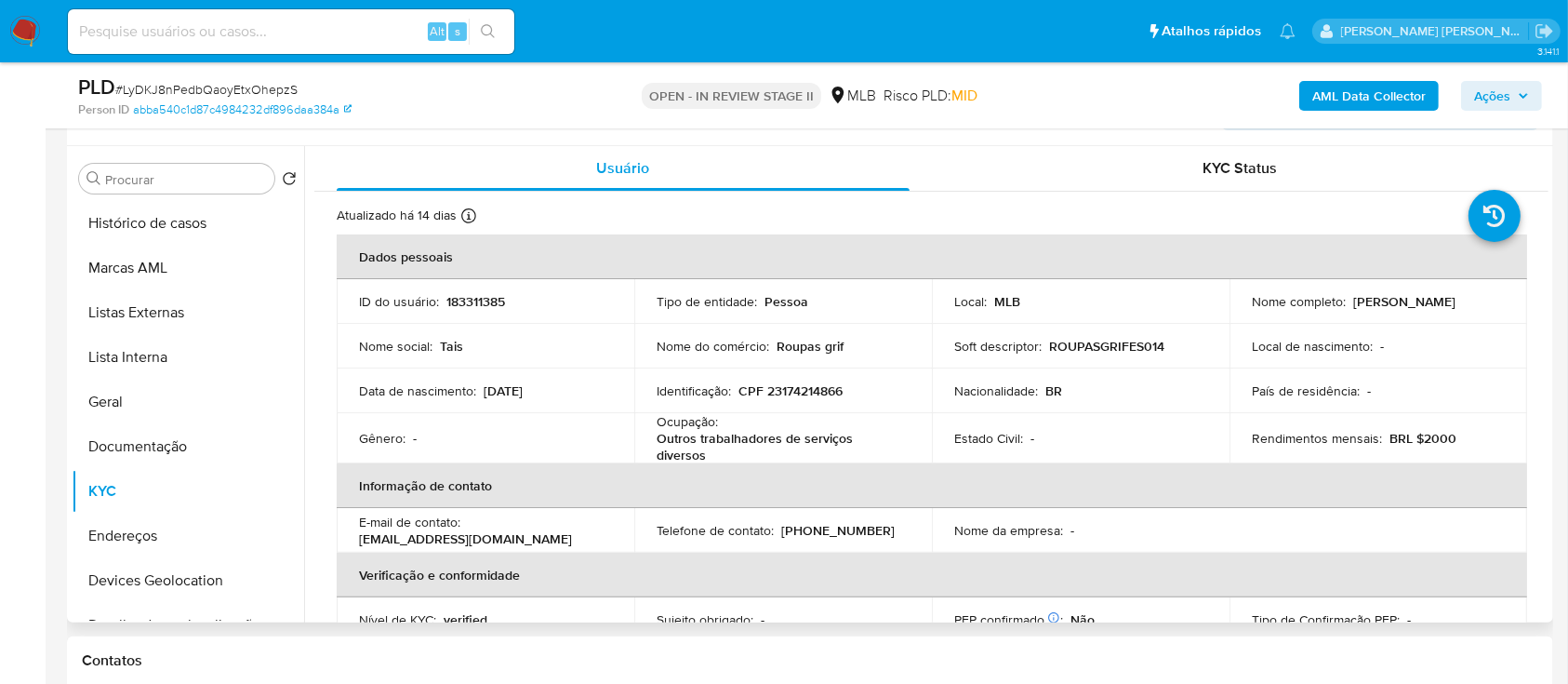 scroll, scrollTop: 372, scrollLeft: 0, axis: vertical 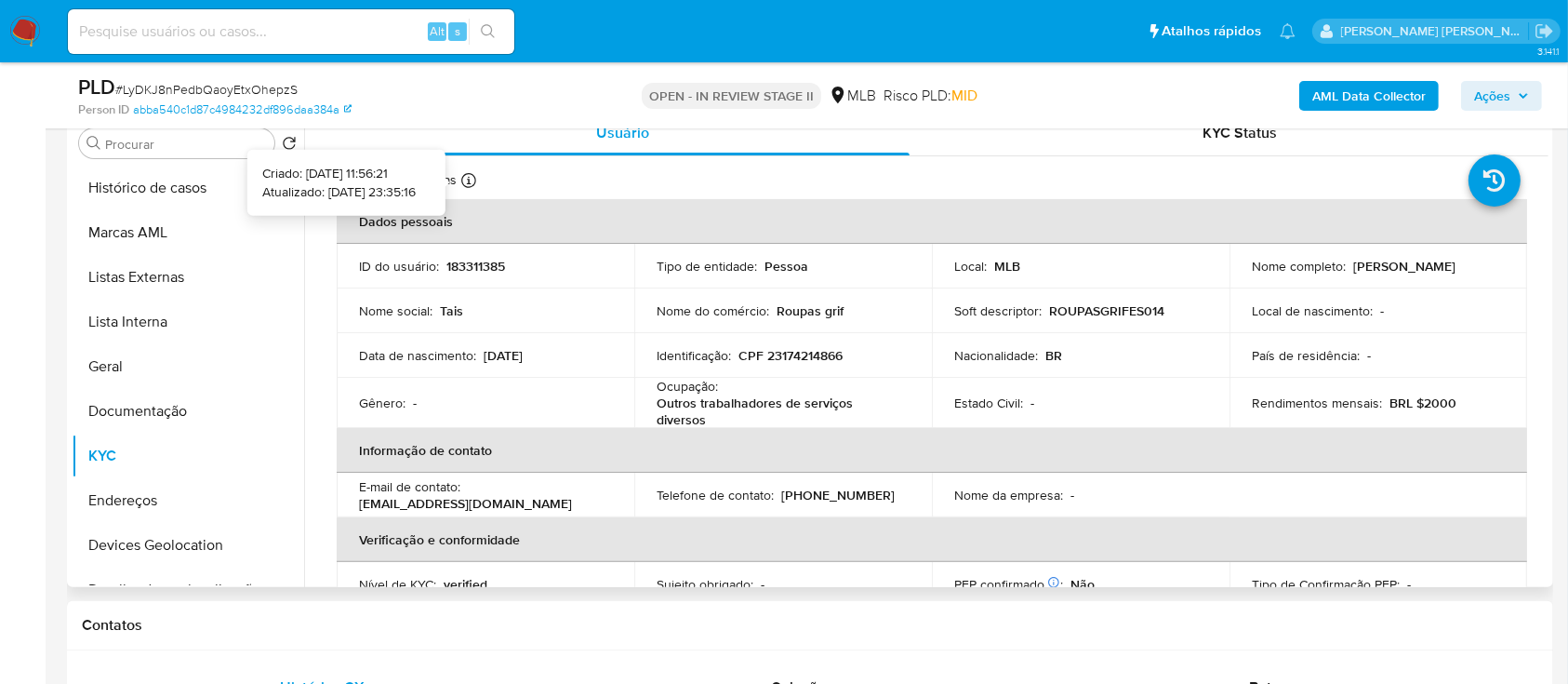 type 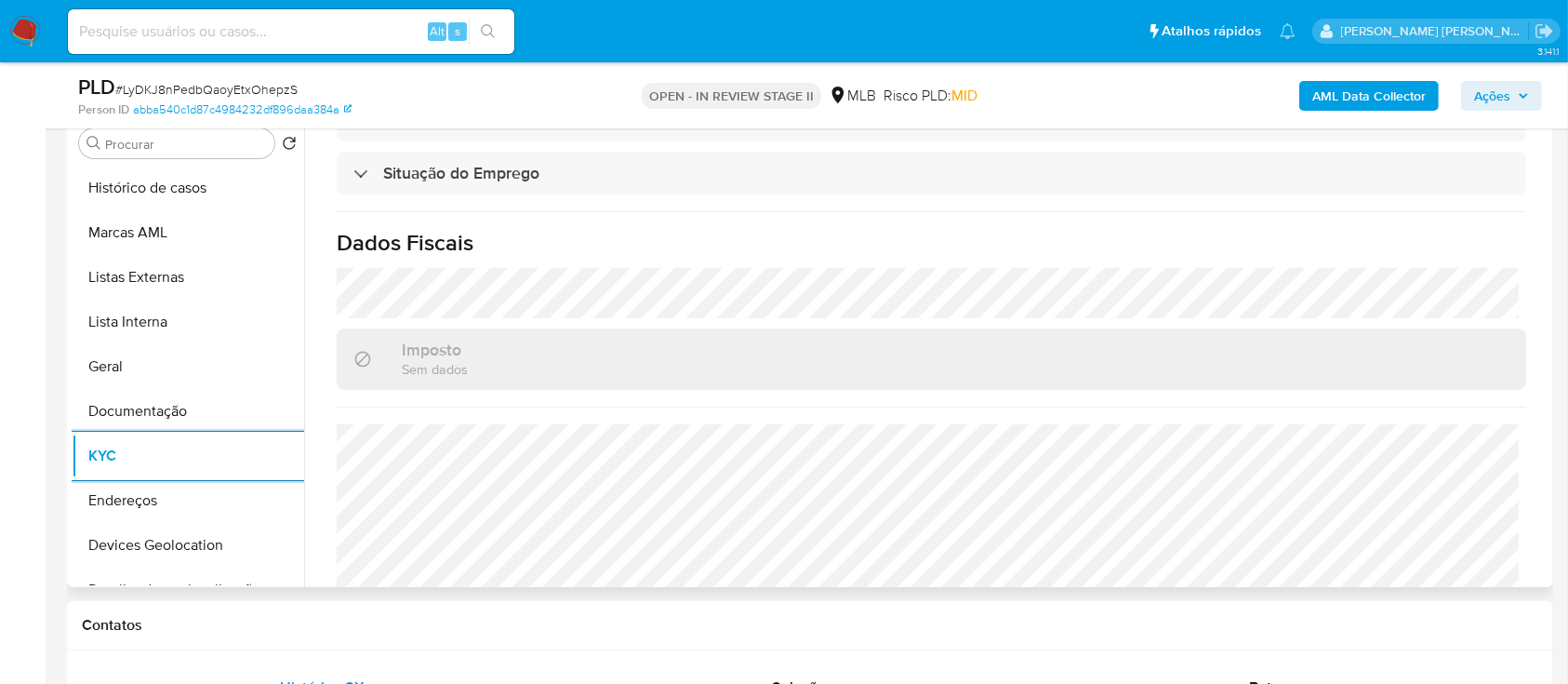 scroll, scrollTop: 797, scrollLeft: 0, axis: vertical 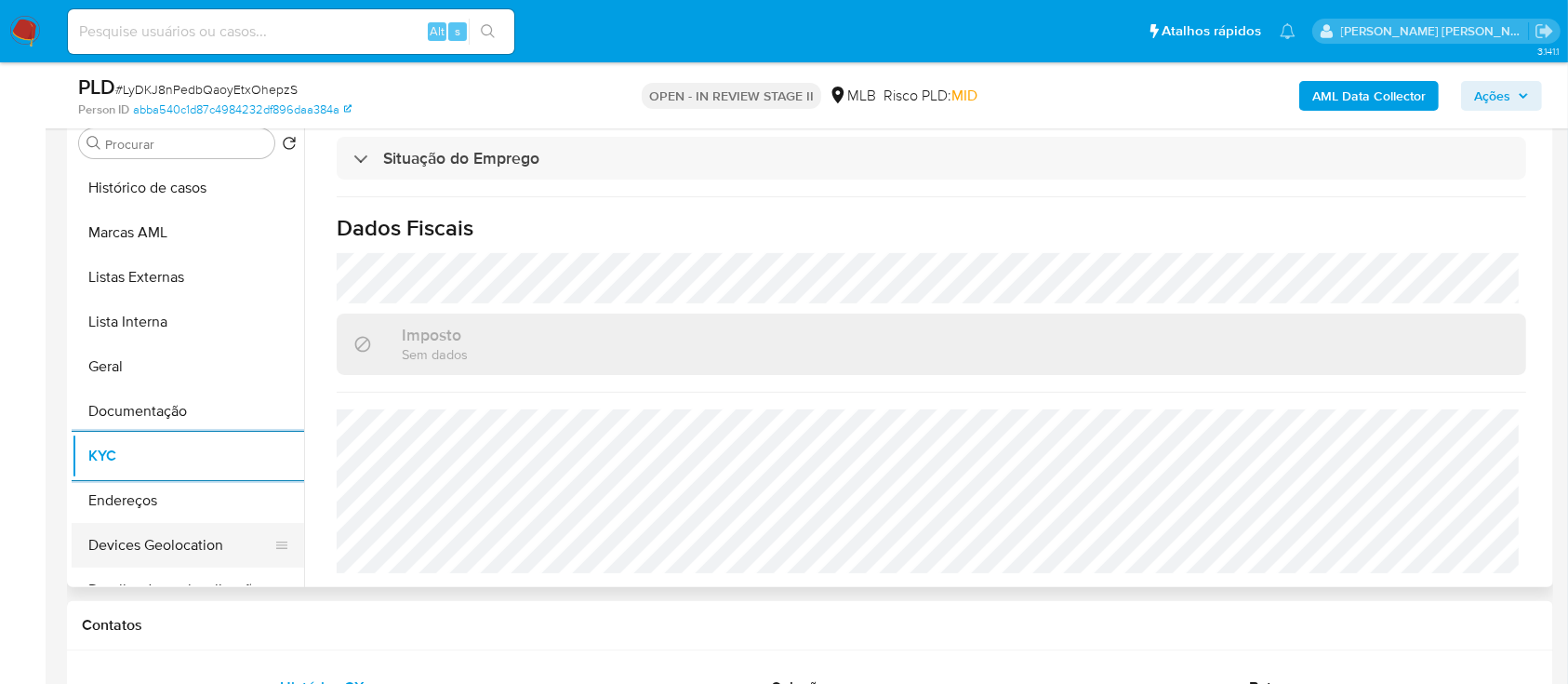 click on "Devices Geolocation" at bounding box center [180, 545] 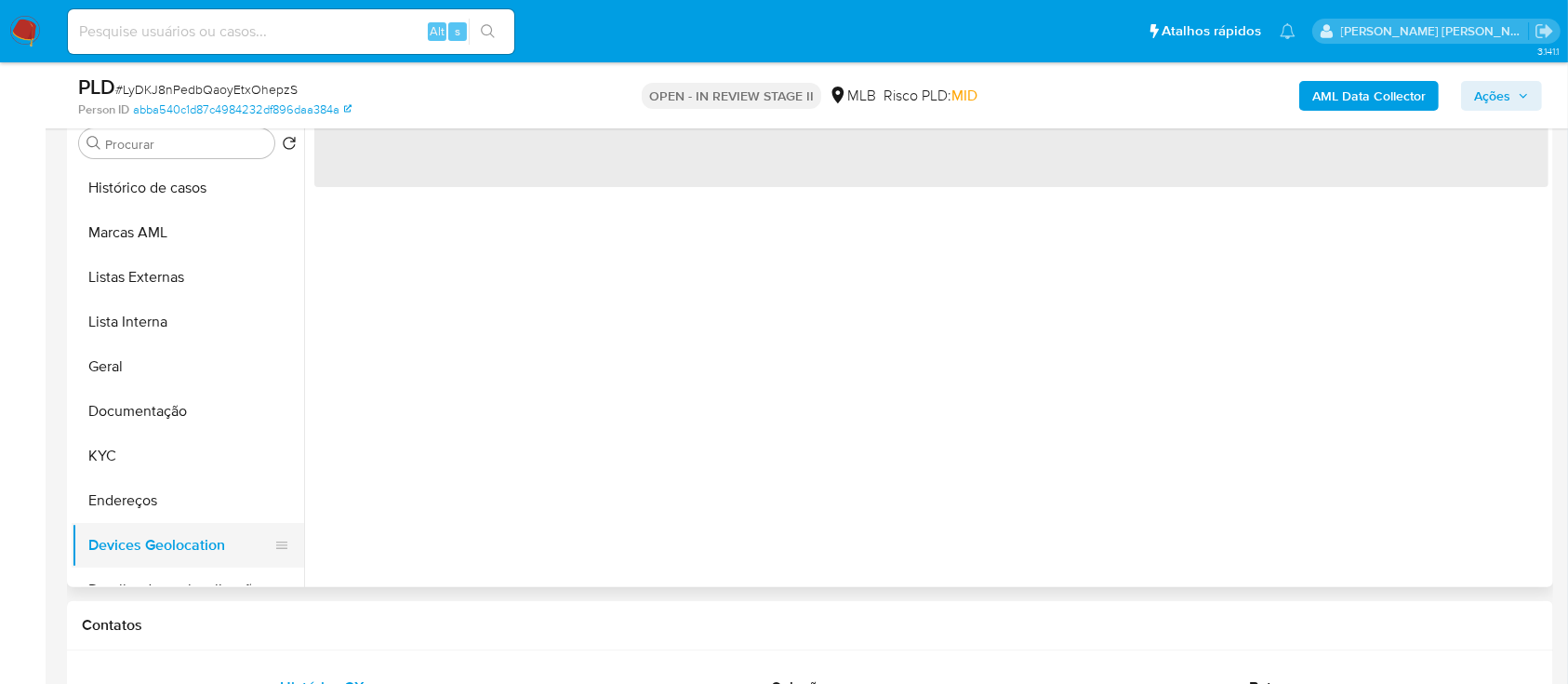 scroll, scrollTop: 0, scrollLeft: 0, axis: both 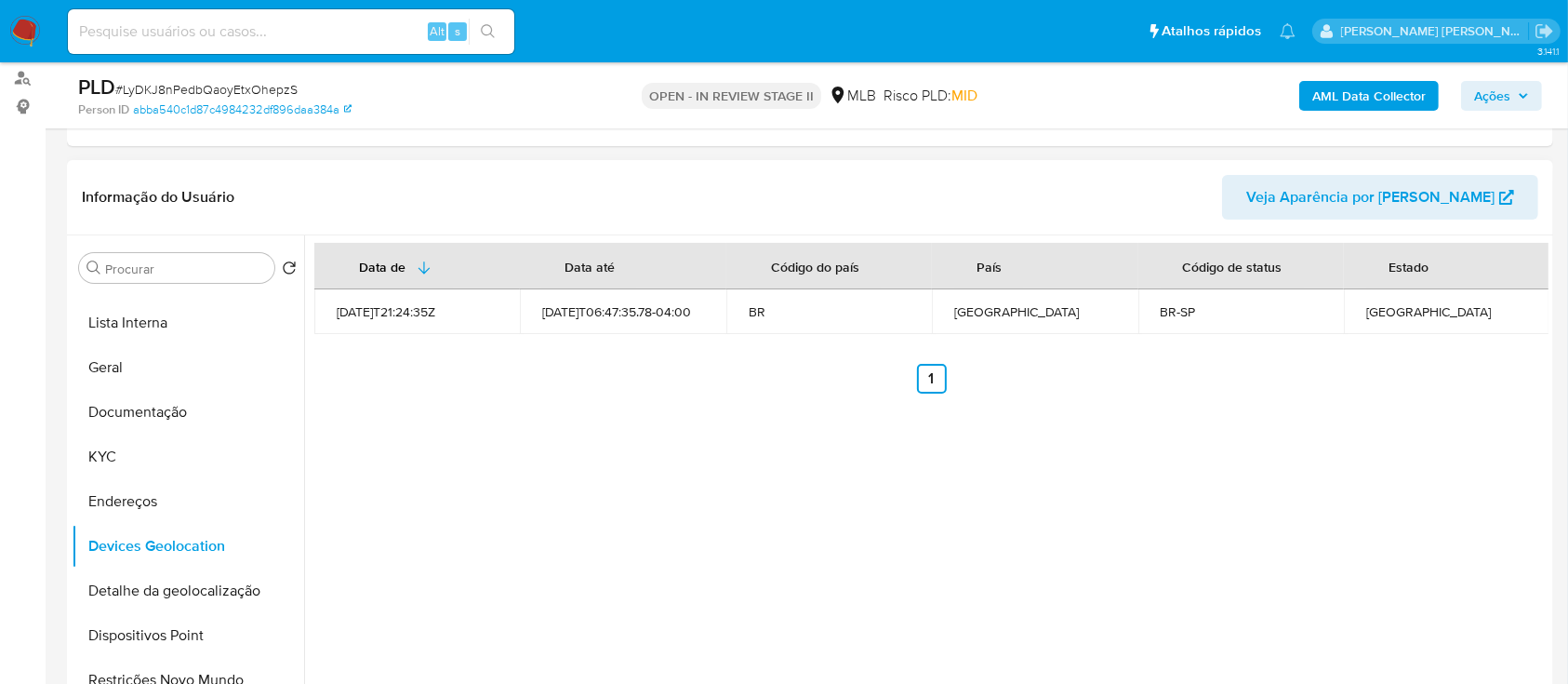 type 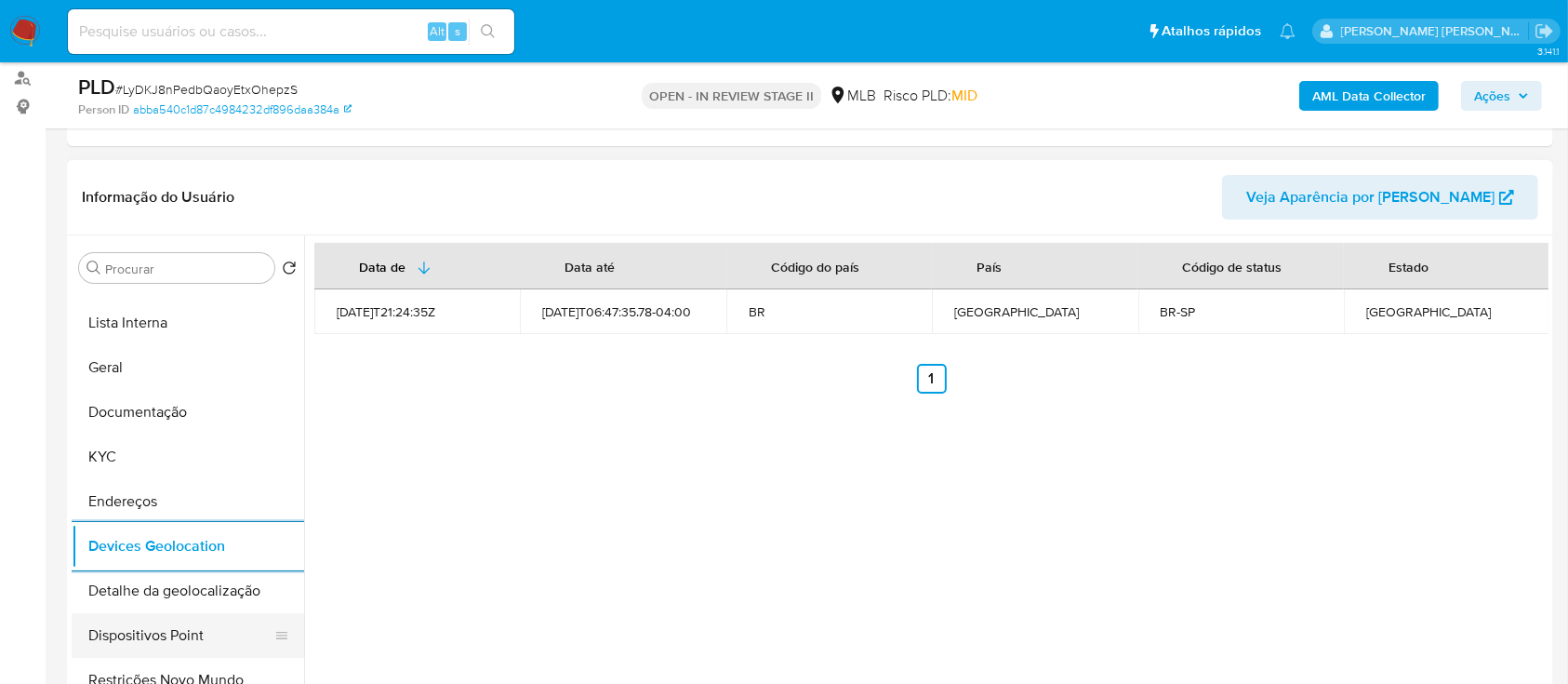 scroll, scrollTop: 248, scrollLeft: 0, axis: vertical 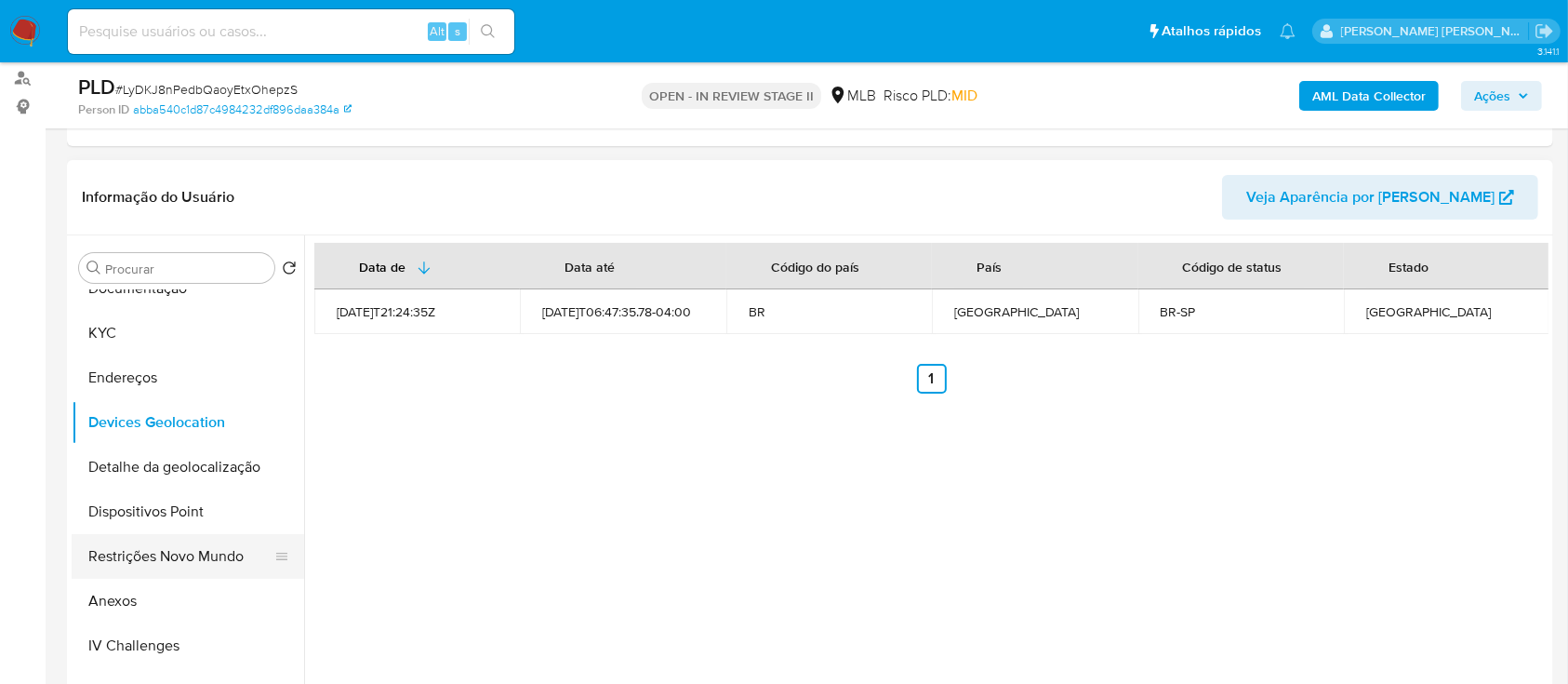 click on "Restrições Novo Mundo" at bounding box center [180, 557] 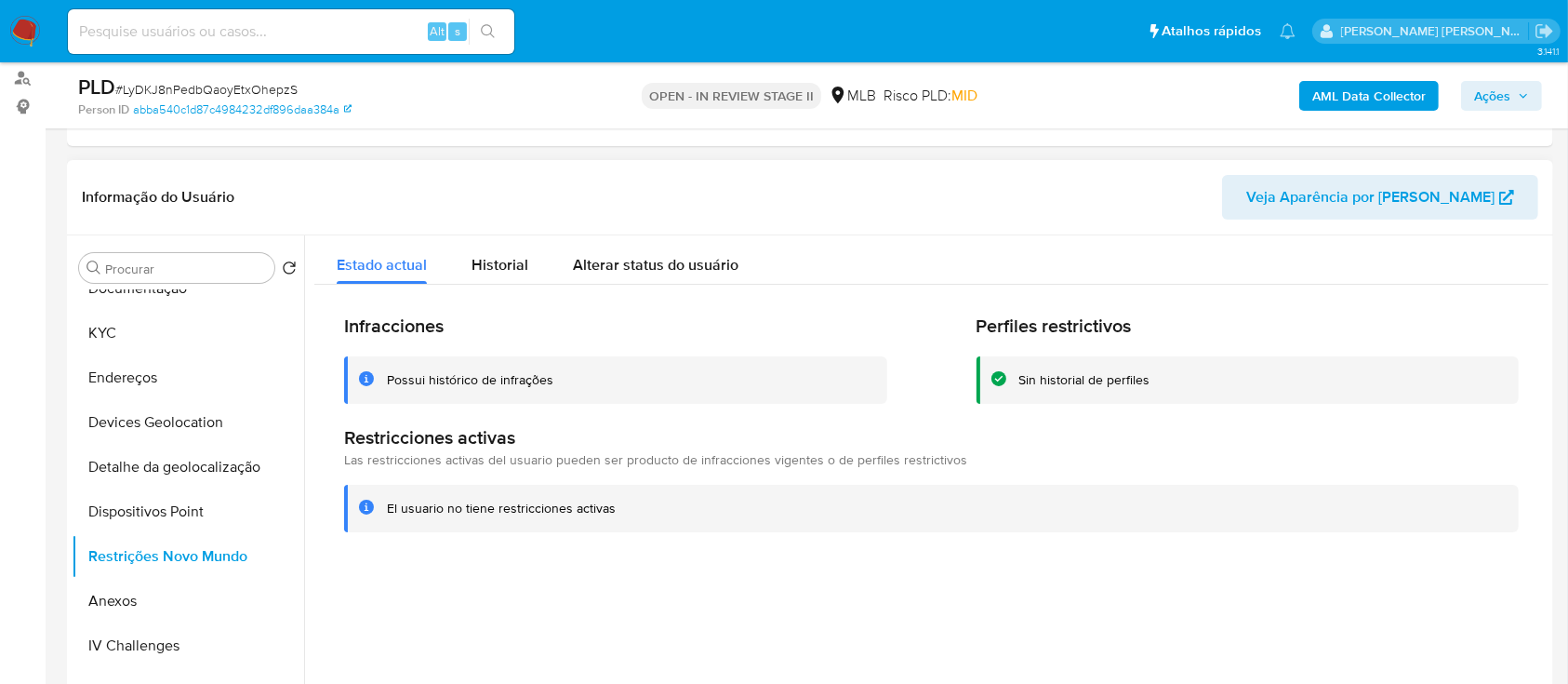 type 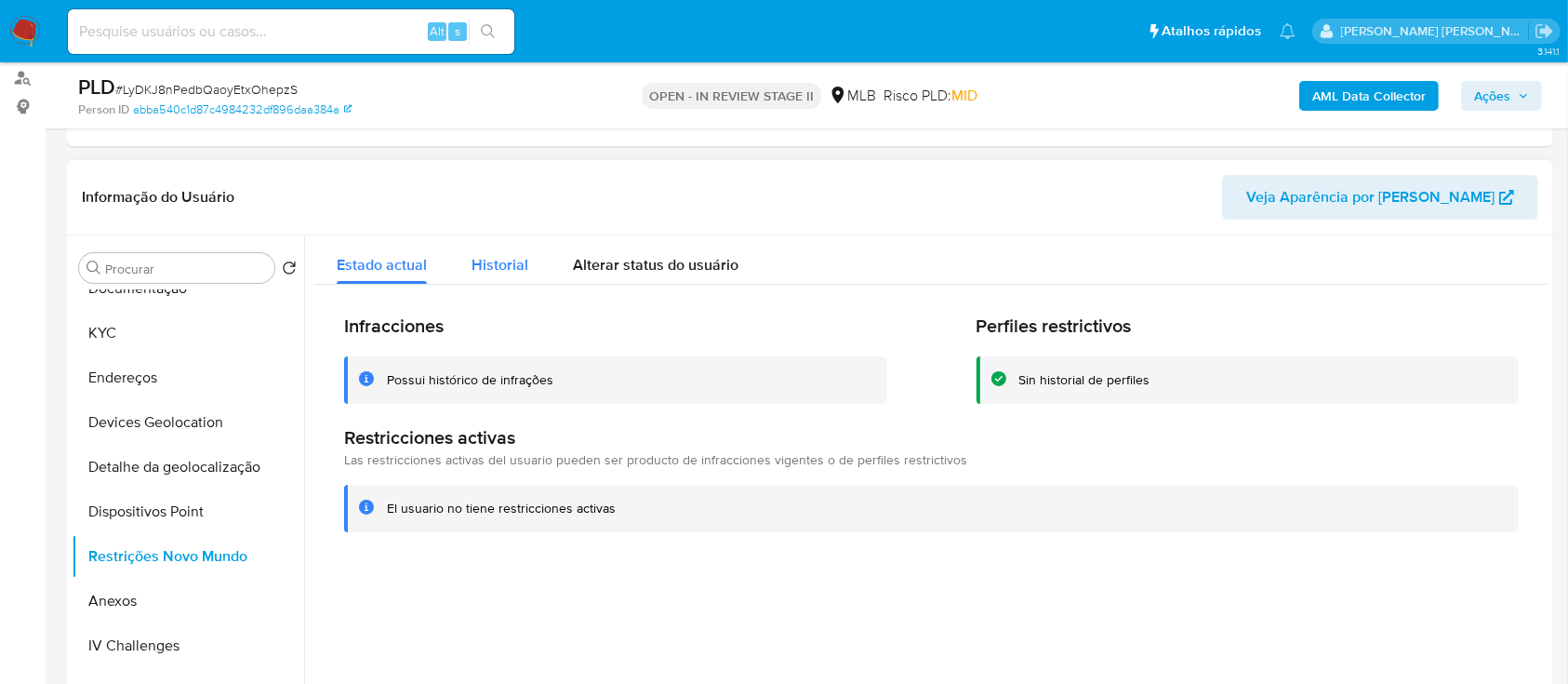 click on "Historial" at bounding box center [499, 264] 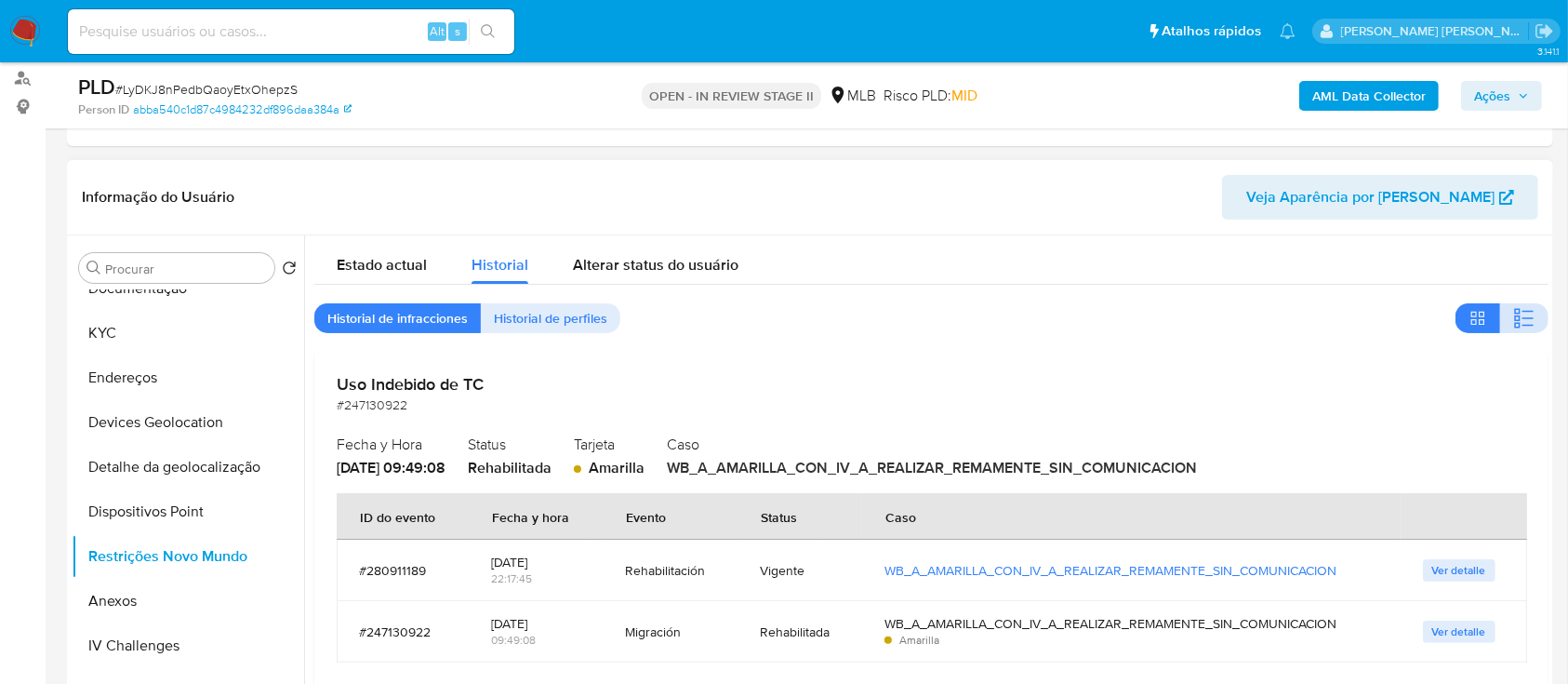 click 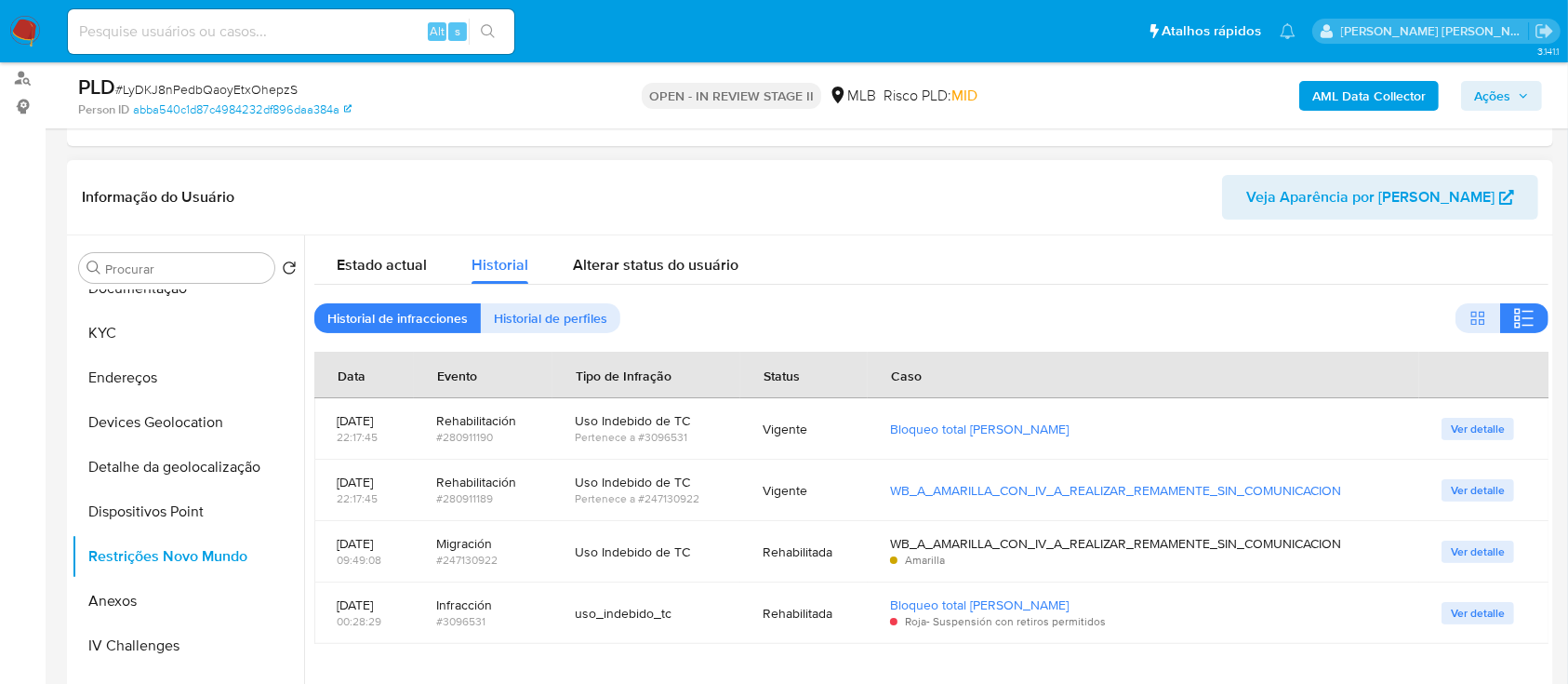 type 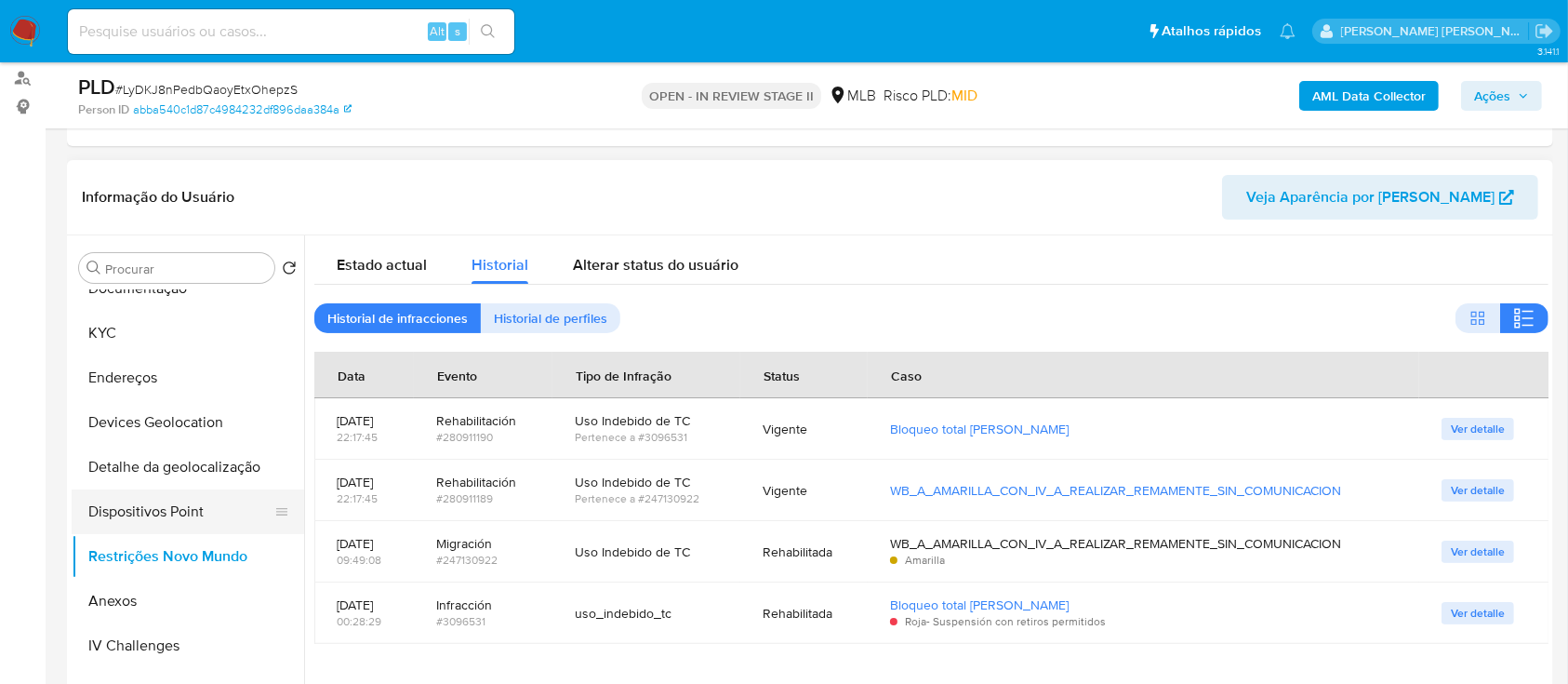 click on "Dispositivos Point" at bounding box center [180, 512] 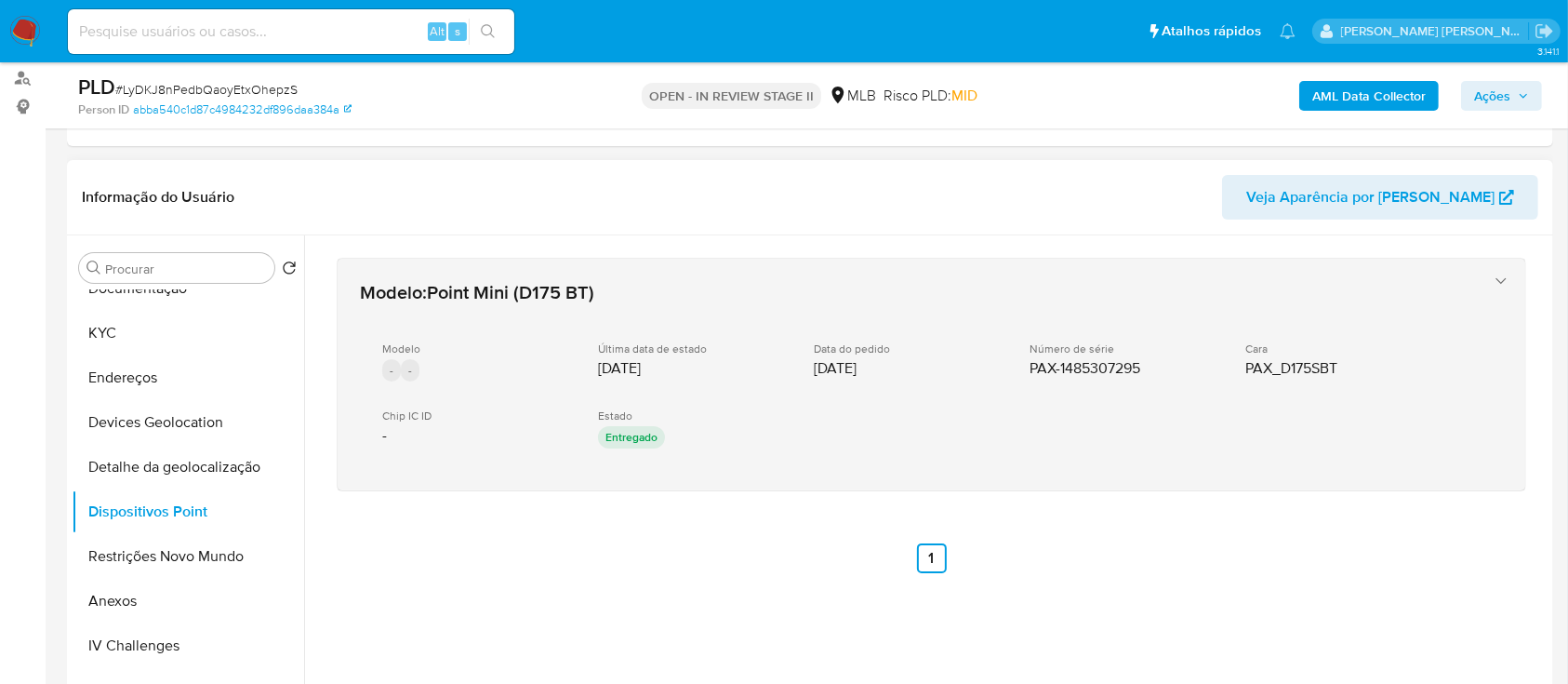 type 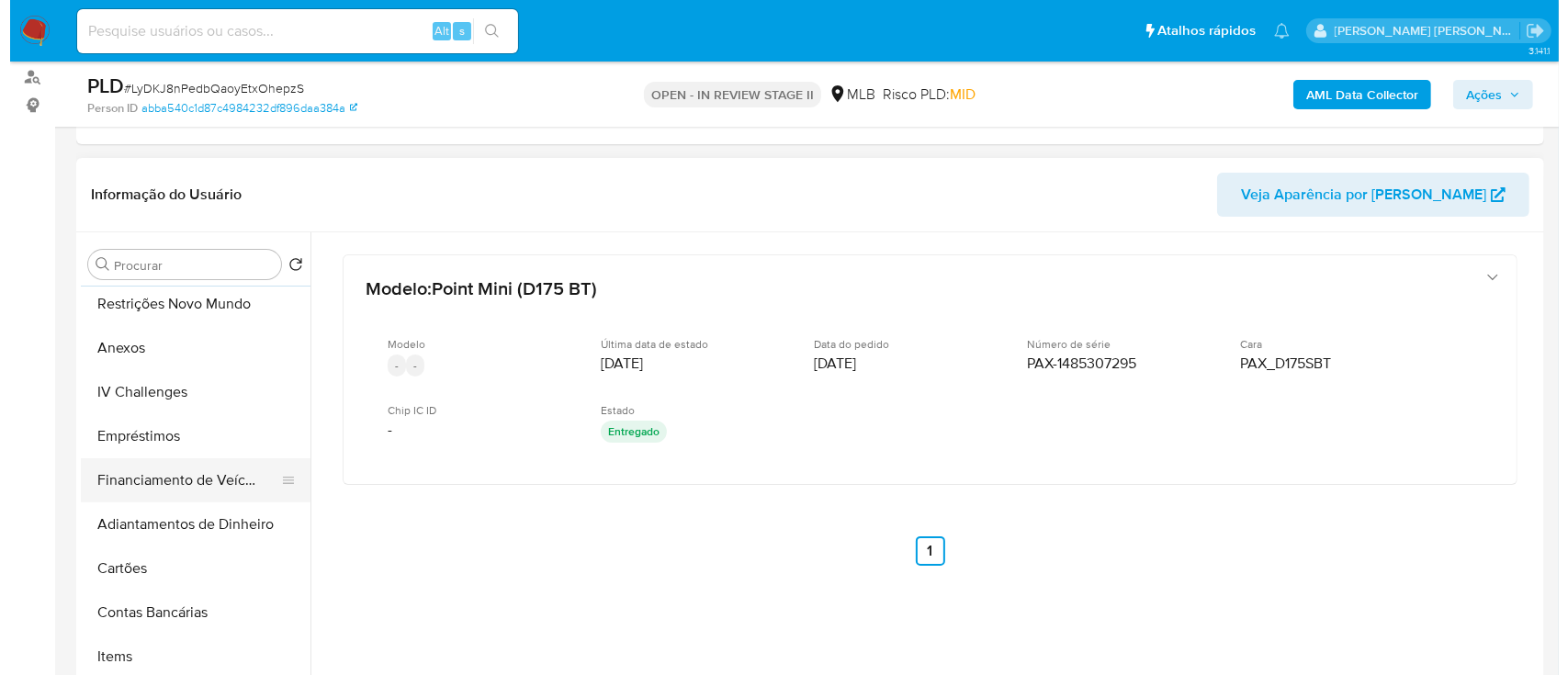 scroll, scrollTop: 367, scrollLeft: 0, axis: vertical 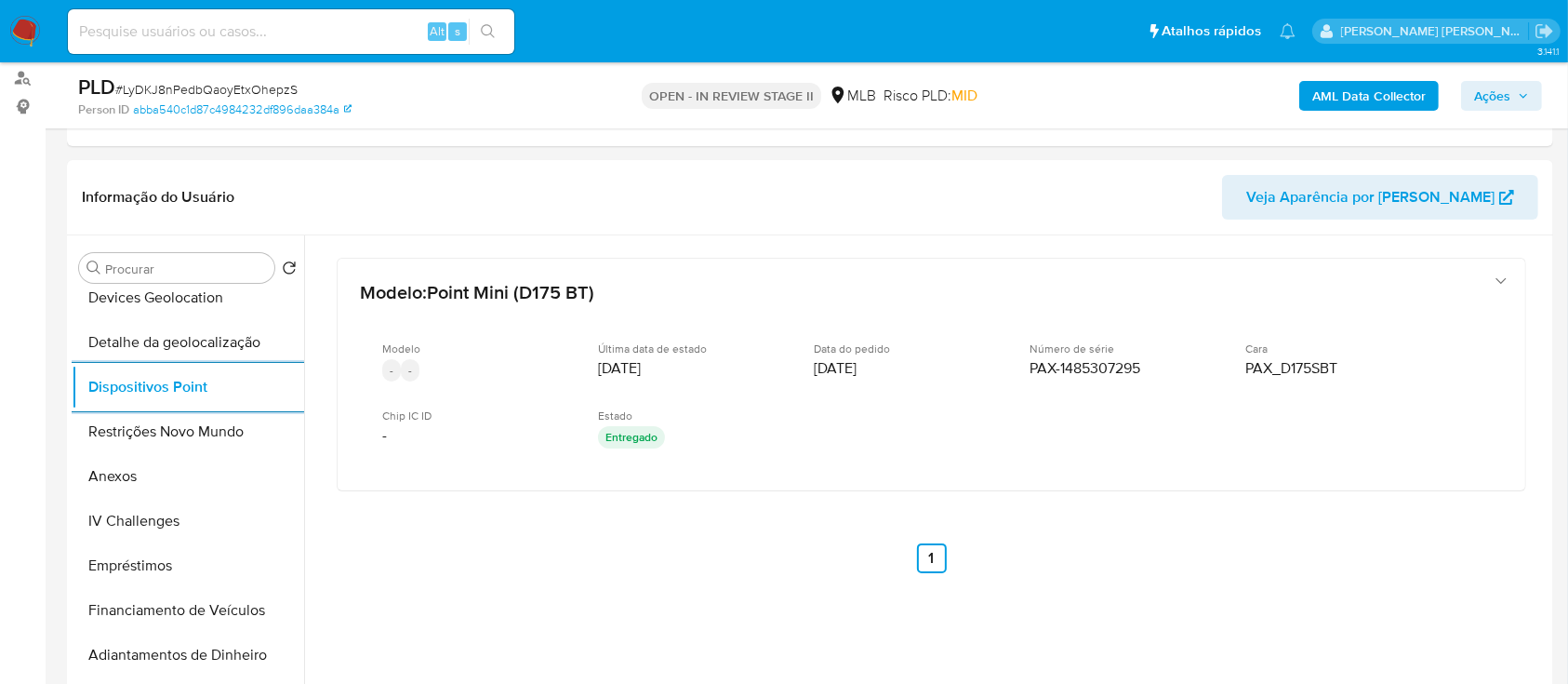 click on "AML Data Collector" at bounding box center [1369, 96] 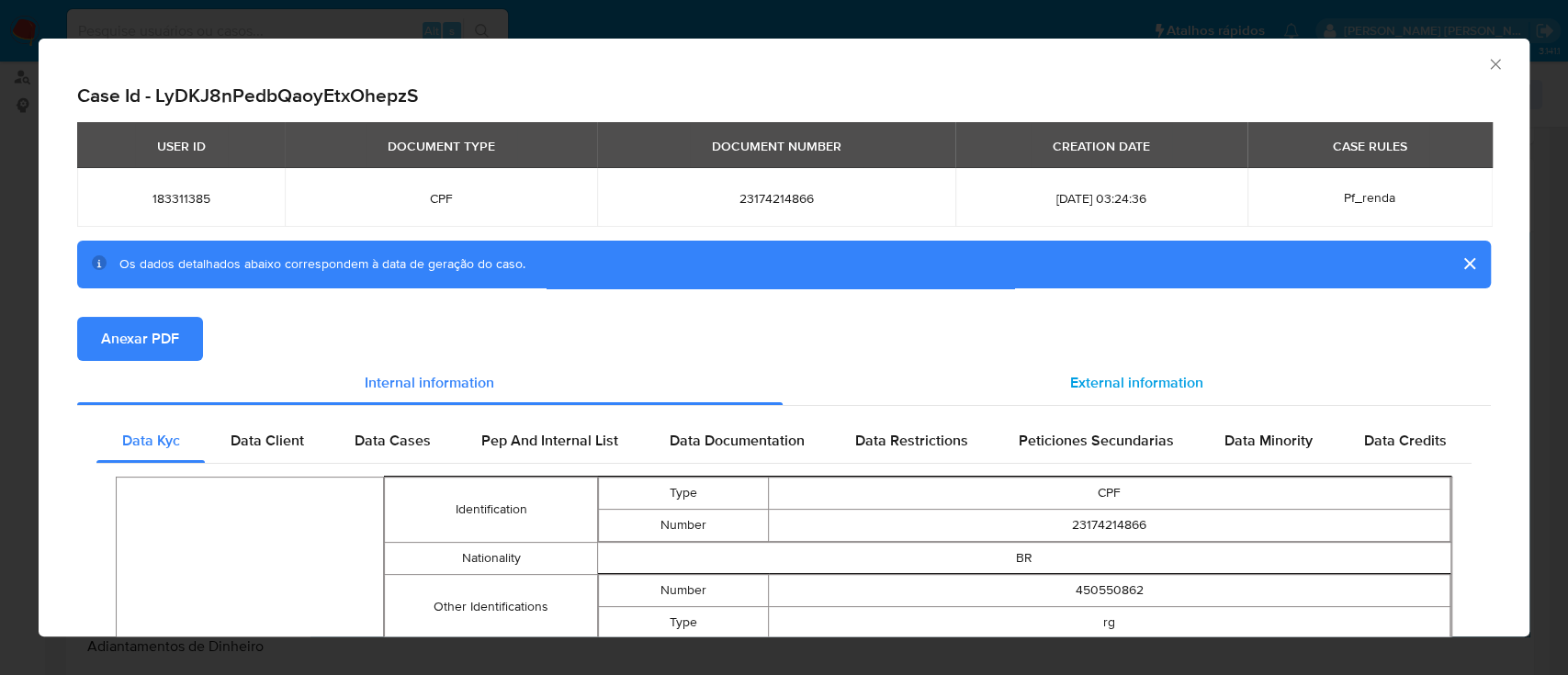 click on "External information" at bounding box center [1136, 382] 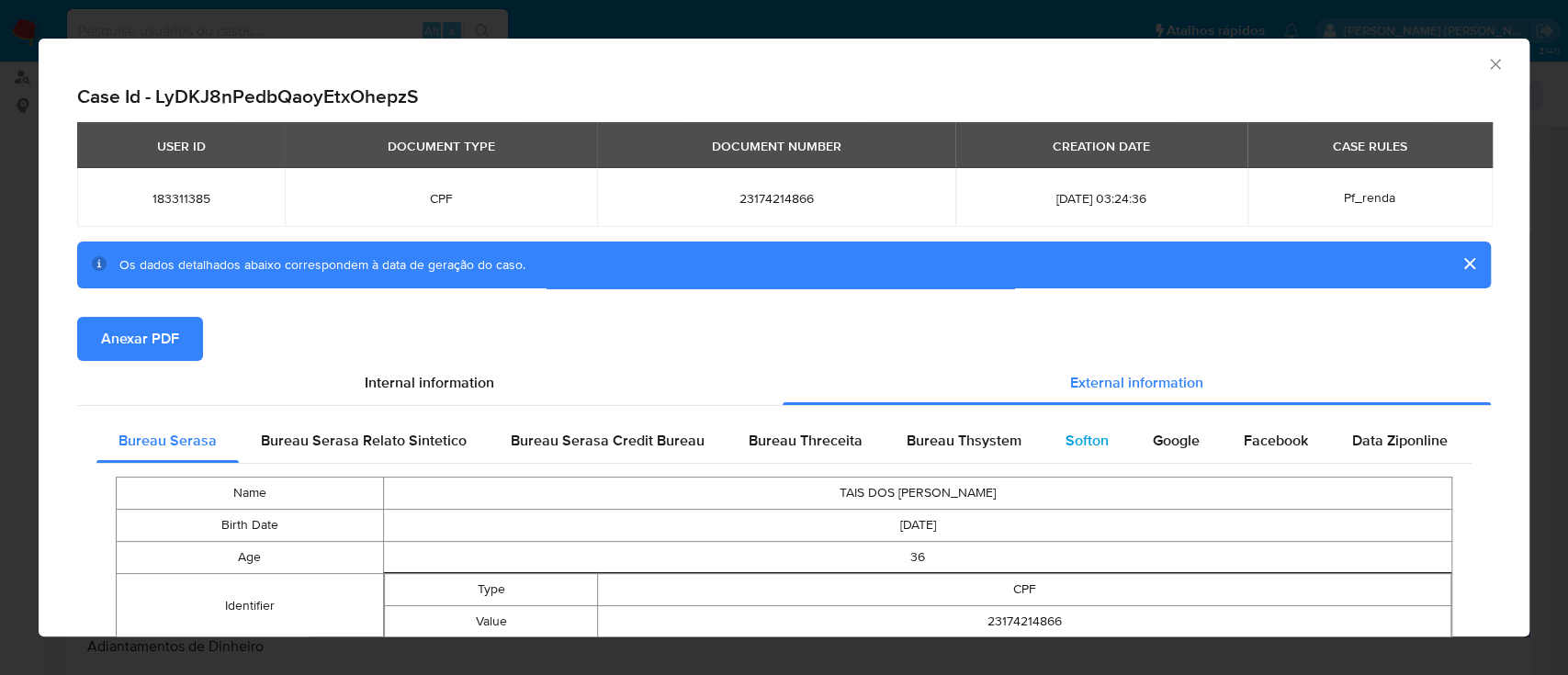 click on "Softon" at bounding box center (1087, 440) 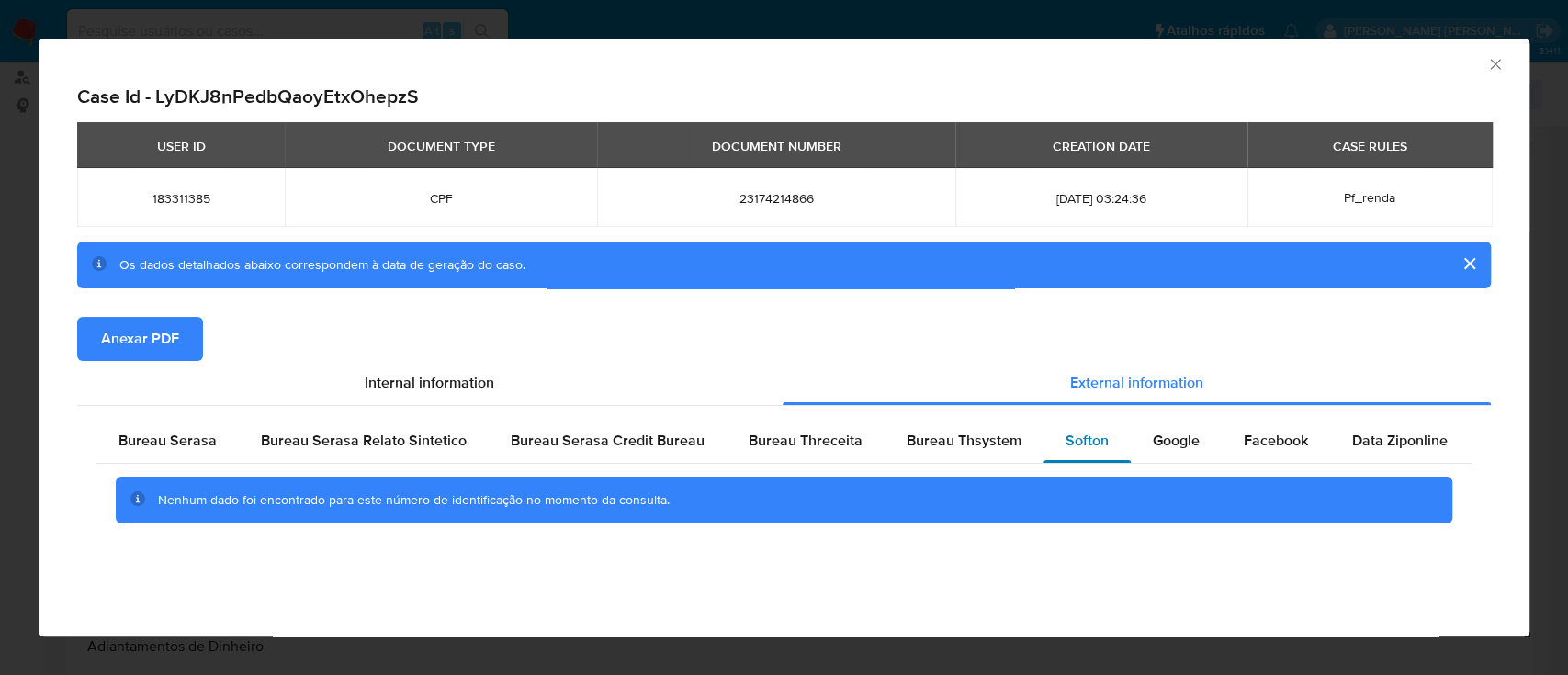type 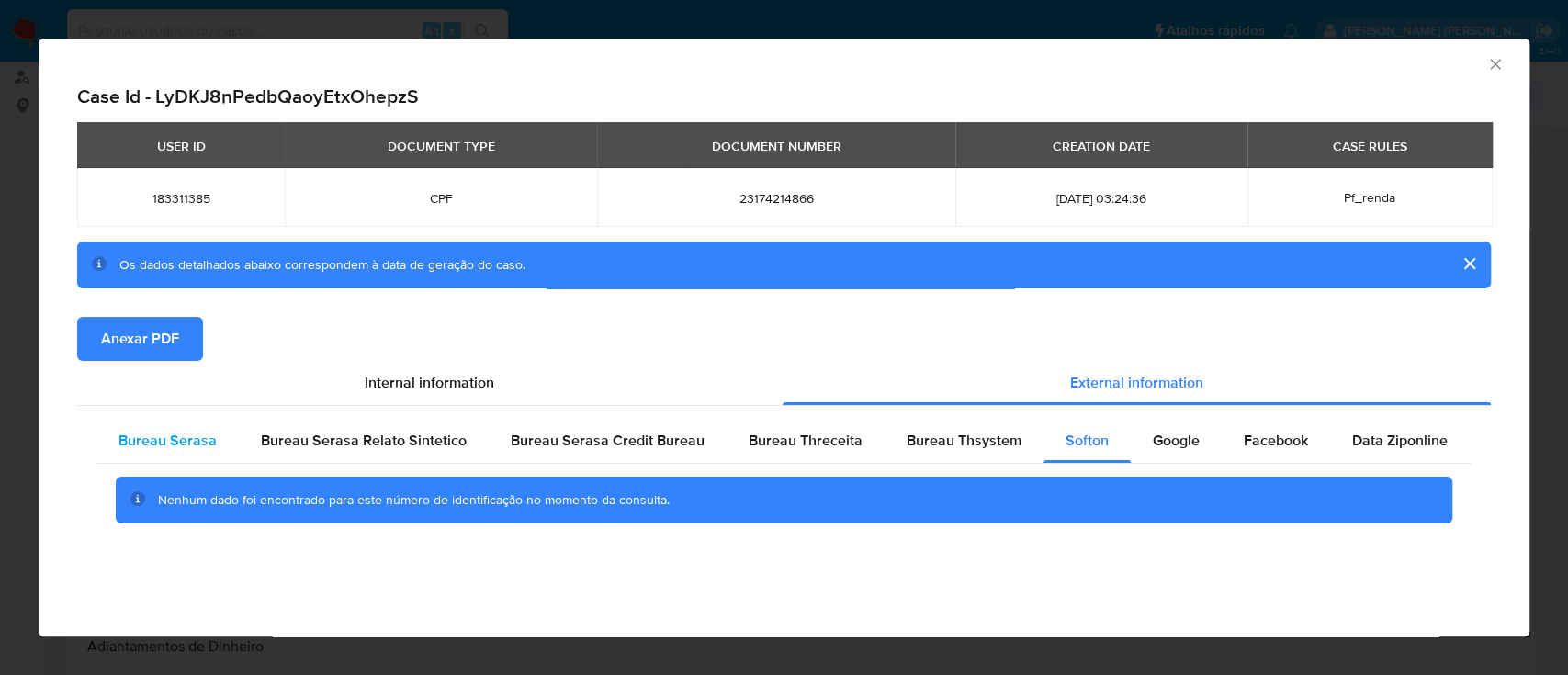 click on "Bureau Serasa" at bounding box center [167, 440] 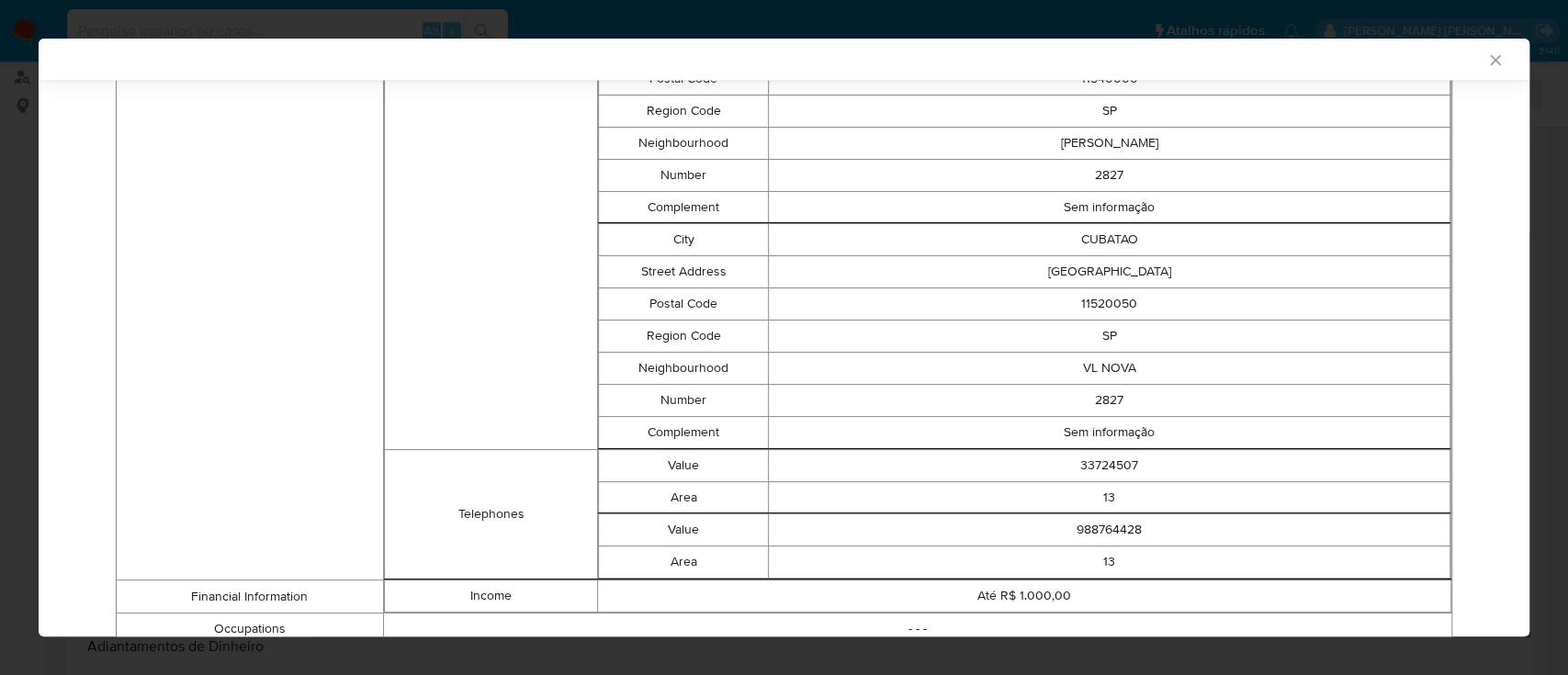 scroll, scrollTop: 2634, scrollLeft: 0, axis: vertical 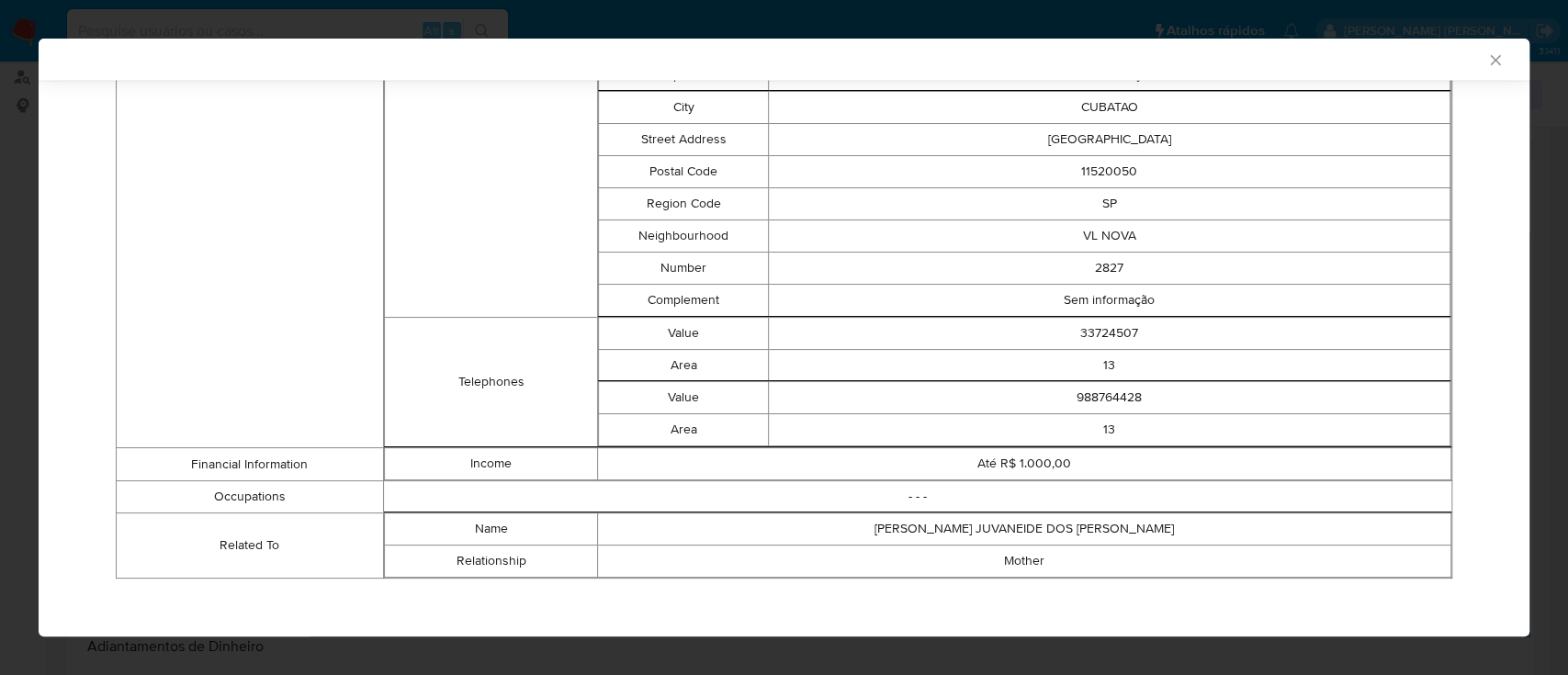 type 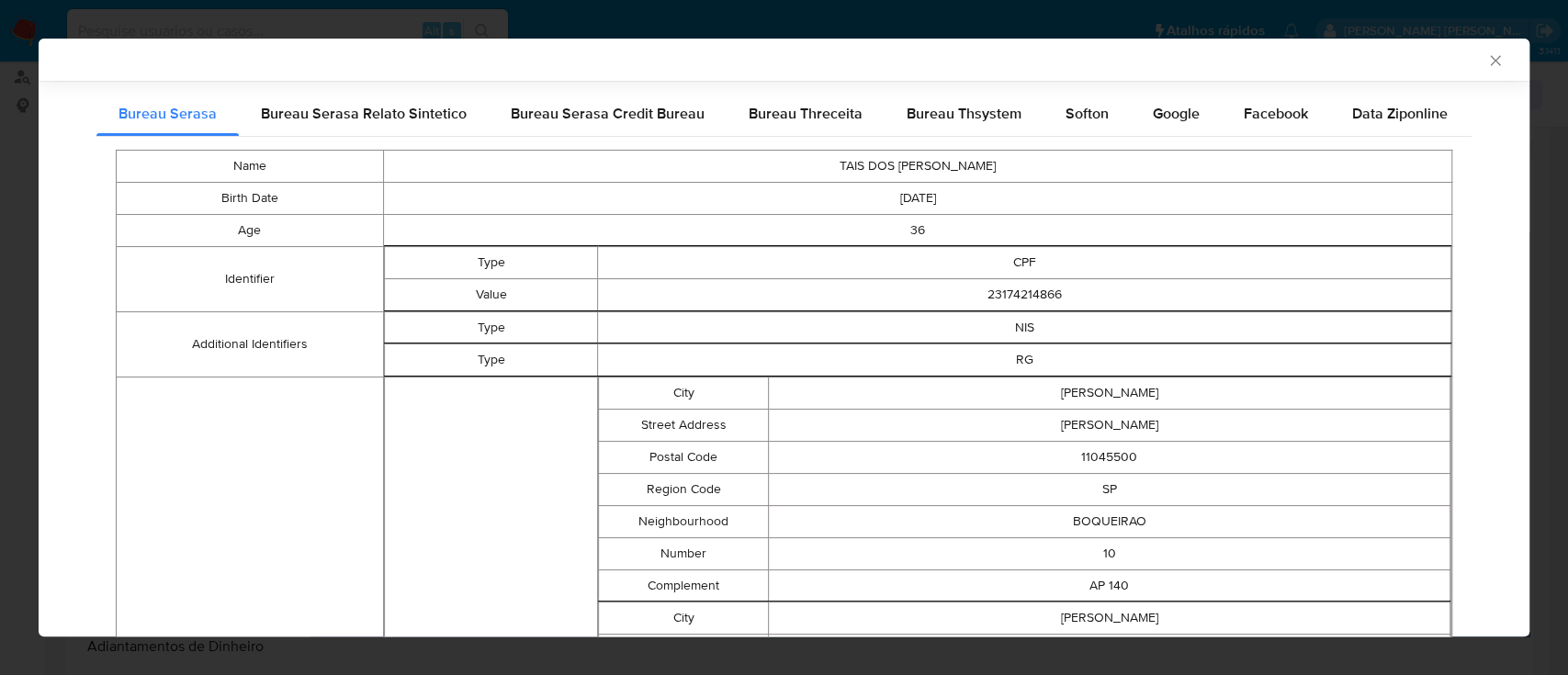 scroll, scrollTop: 62, scrollLeft: 0, axis: vertical 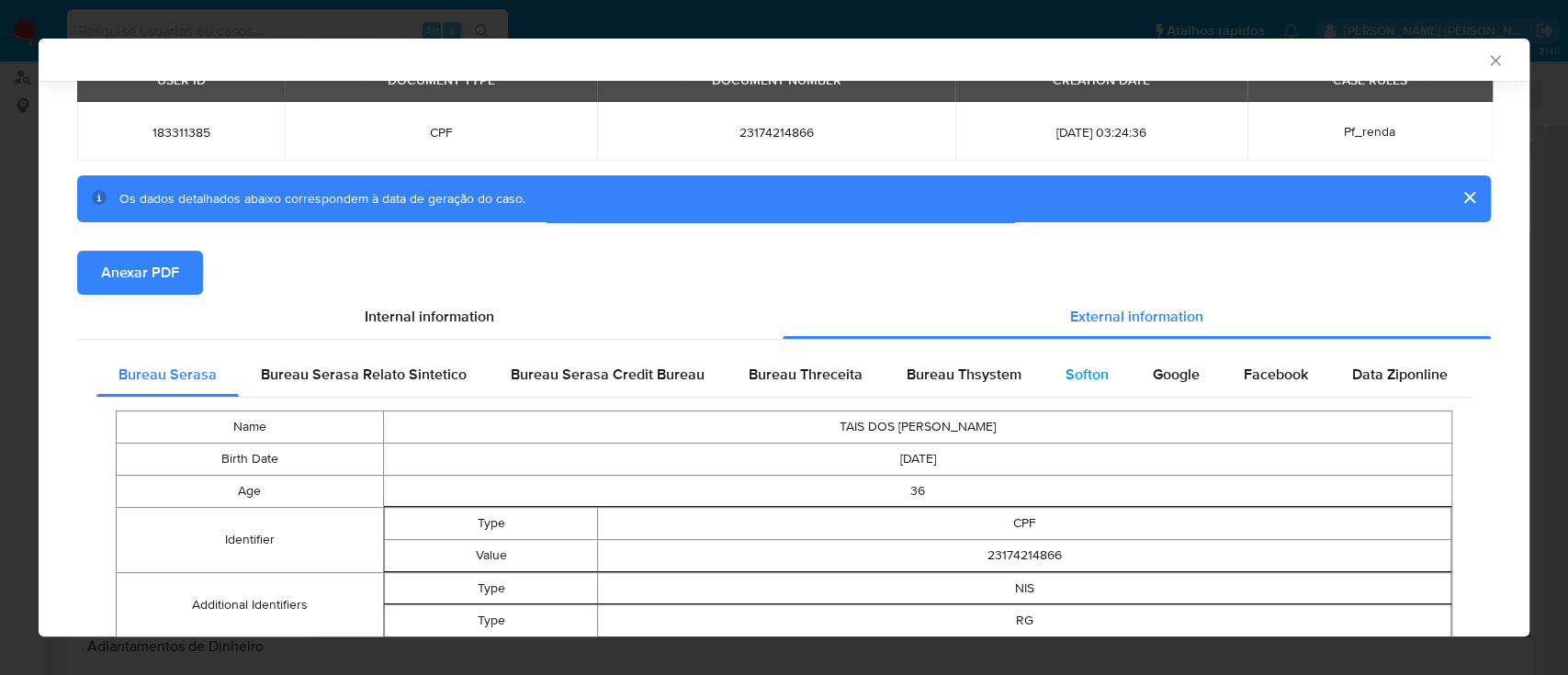 click on "Softon" at bounding box center [1087, 374] 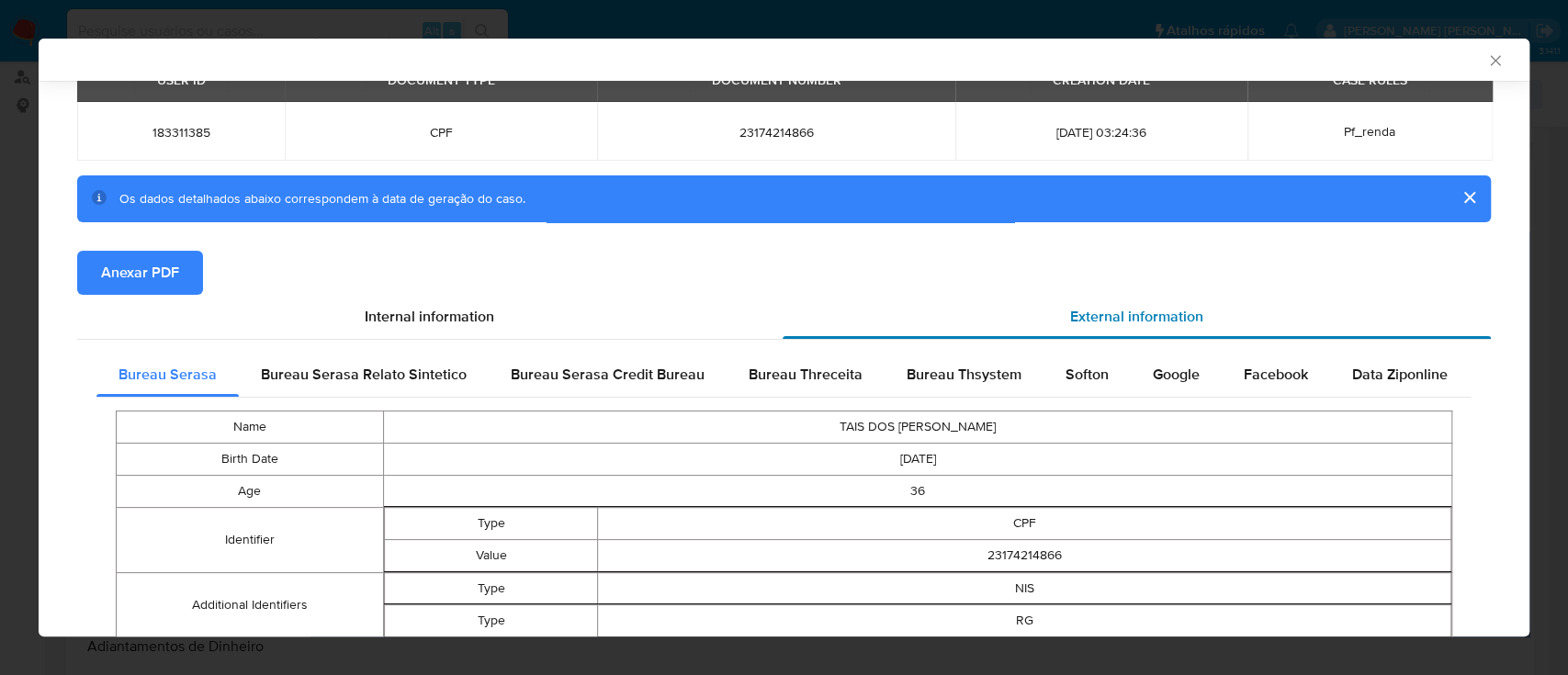 scroll, scrollTop: 0, scrollLeft: 0, axis: both 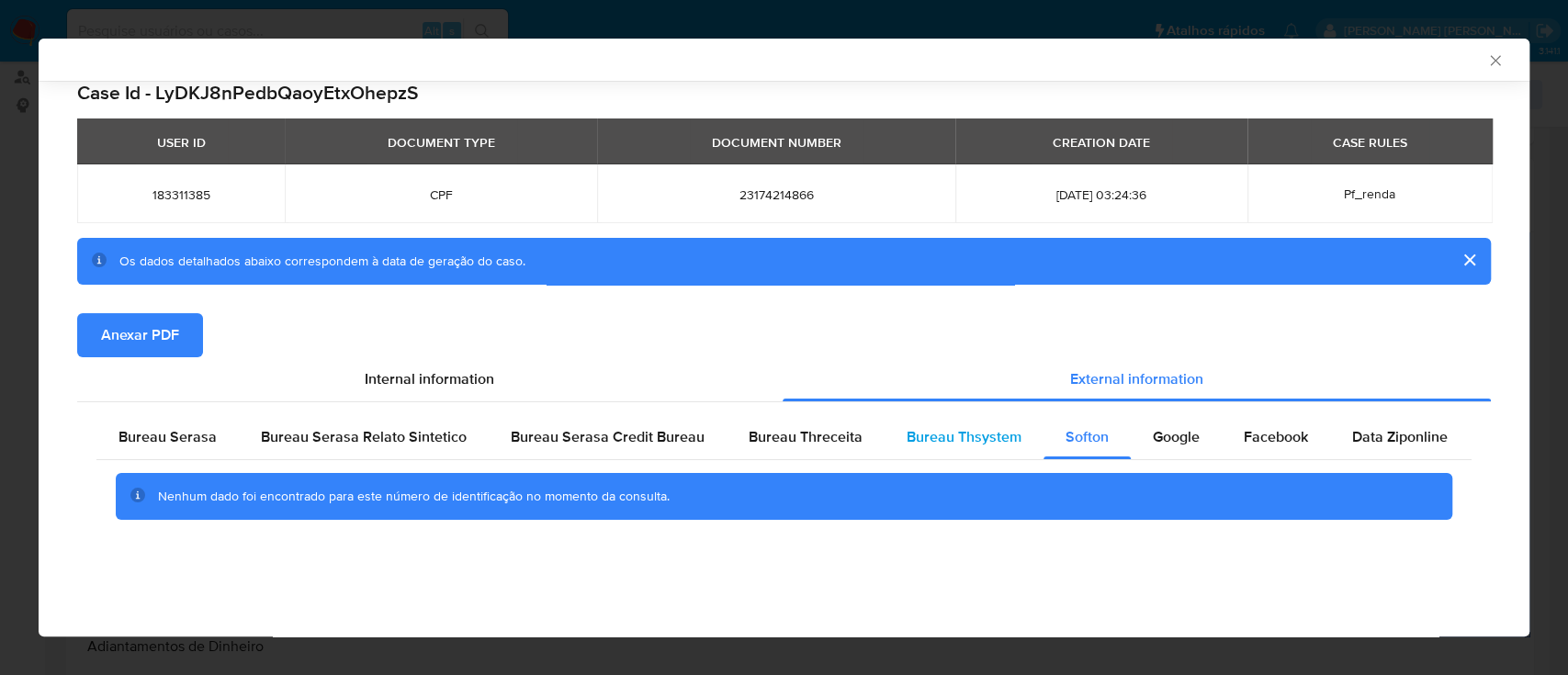 click on "Bureau Thsystem" at bounding box center (964, 436) 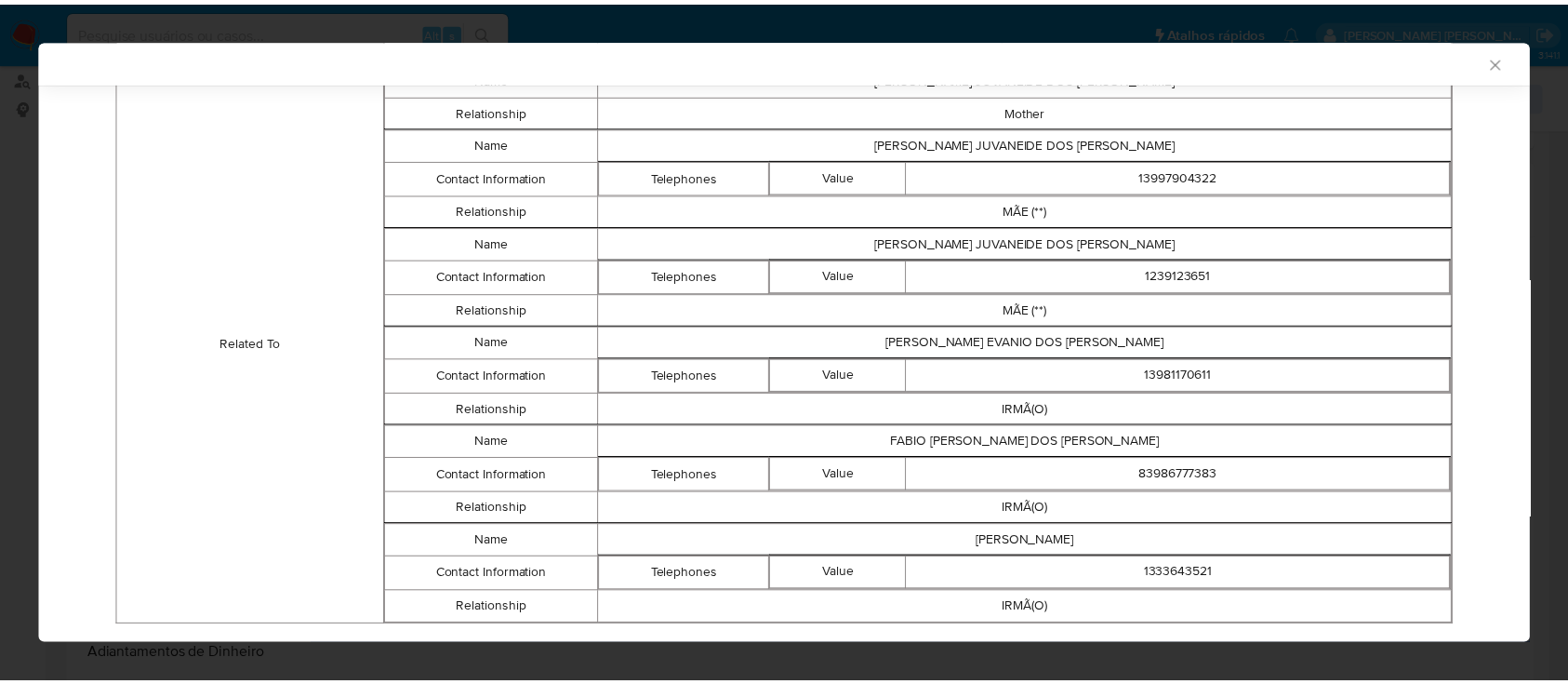 scroll, scrollTop: 1473, scrollLeft: 0, axis: vertical 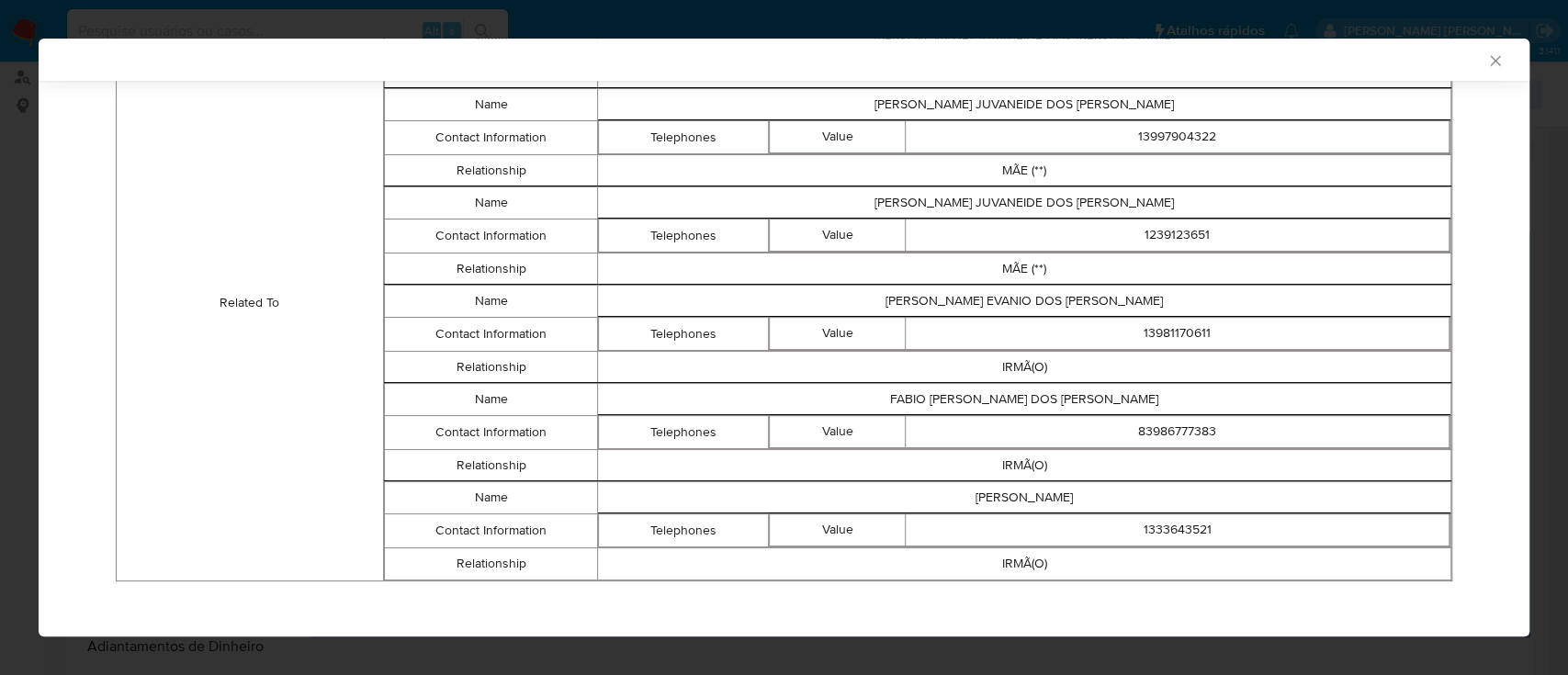 type 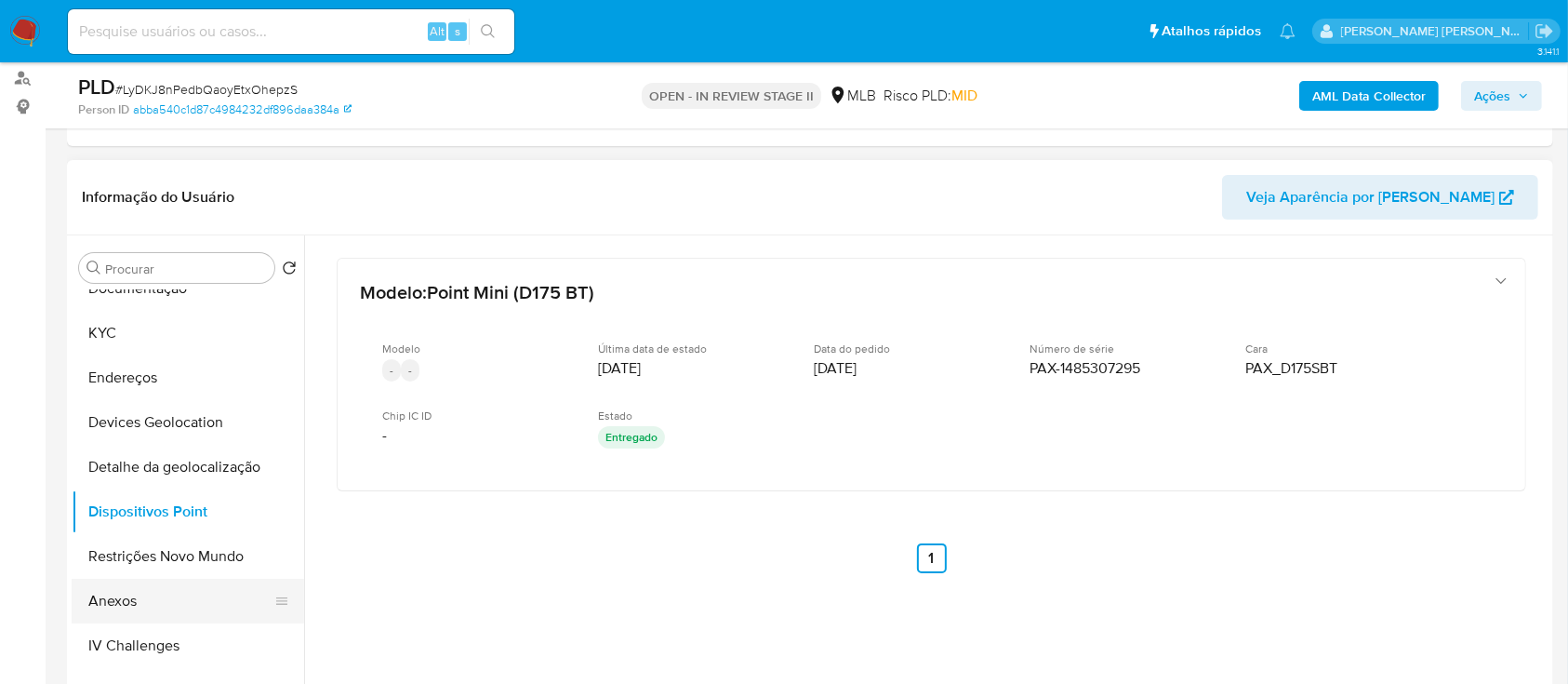 scroll, scrollTop: 124, scrollLeft: 0, axis: vertical 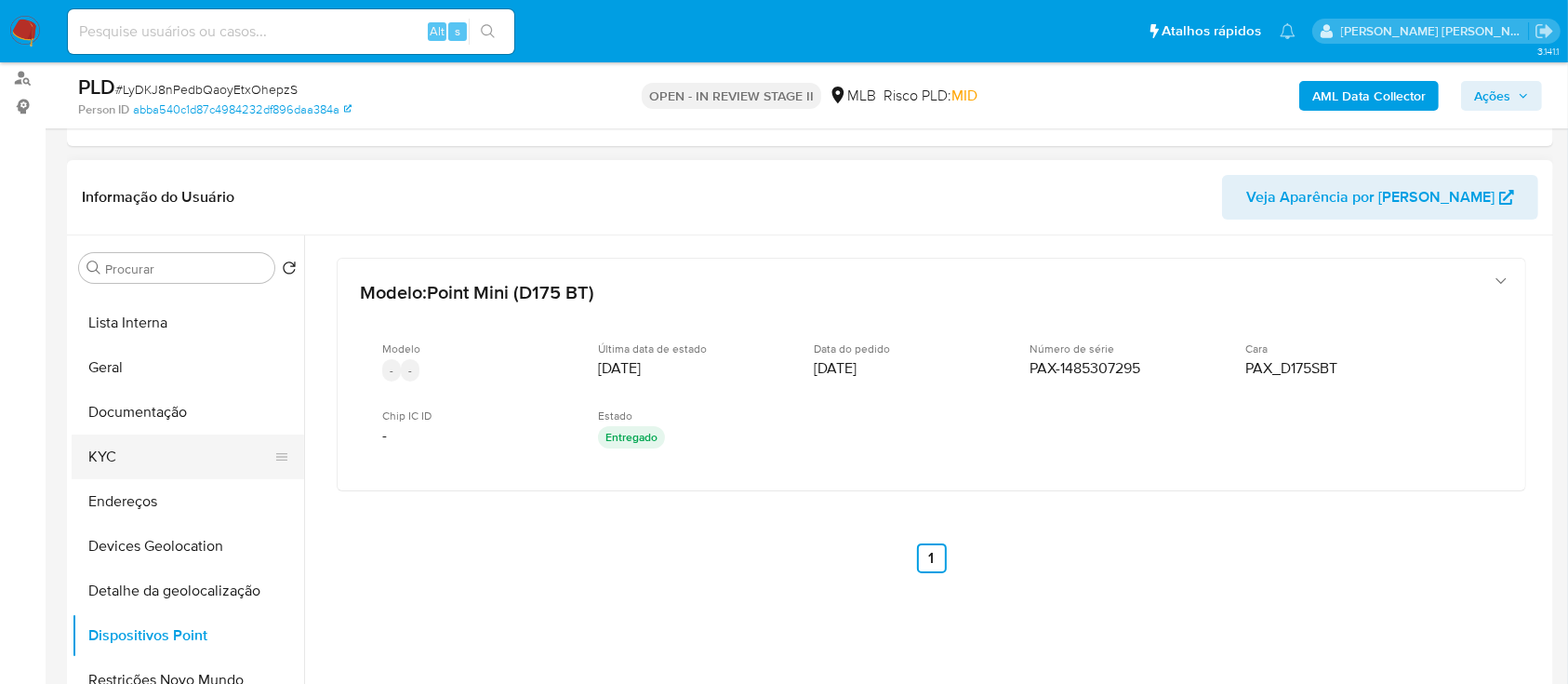click on "KYC" at bounding box center (180, 457) 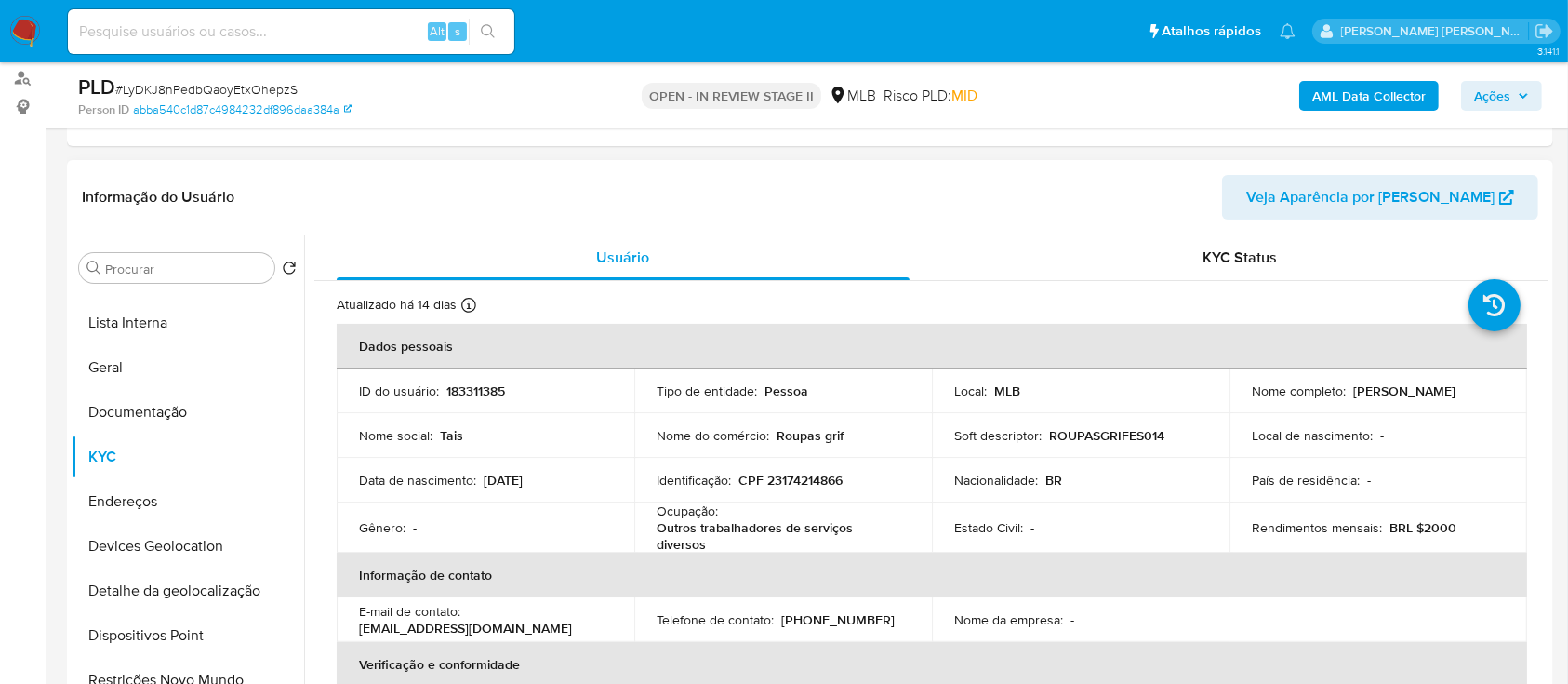 click on "CPF 23174214866" at bounding box center [791, 480] 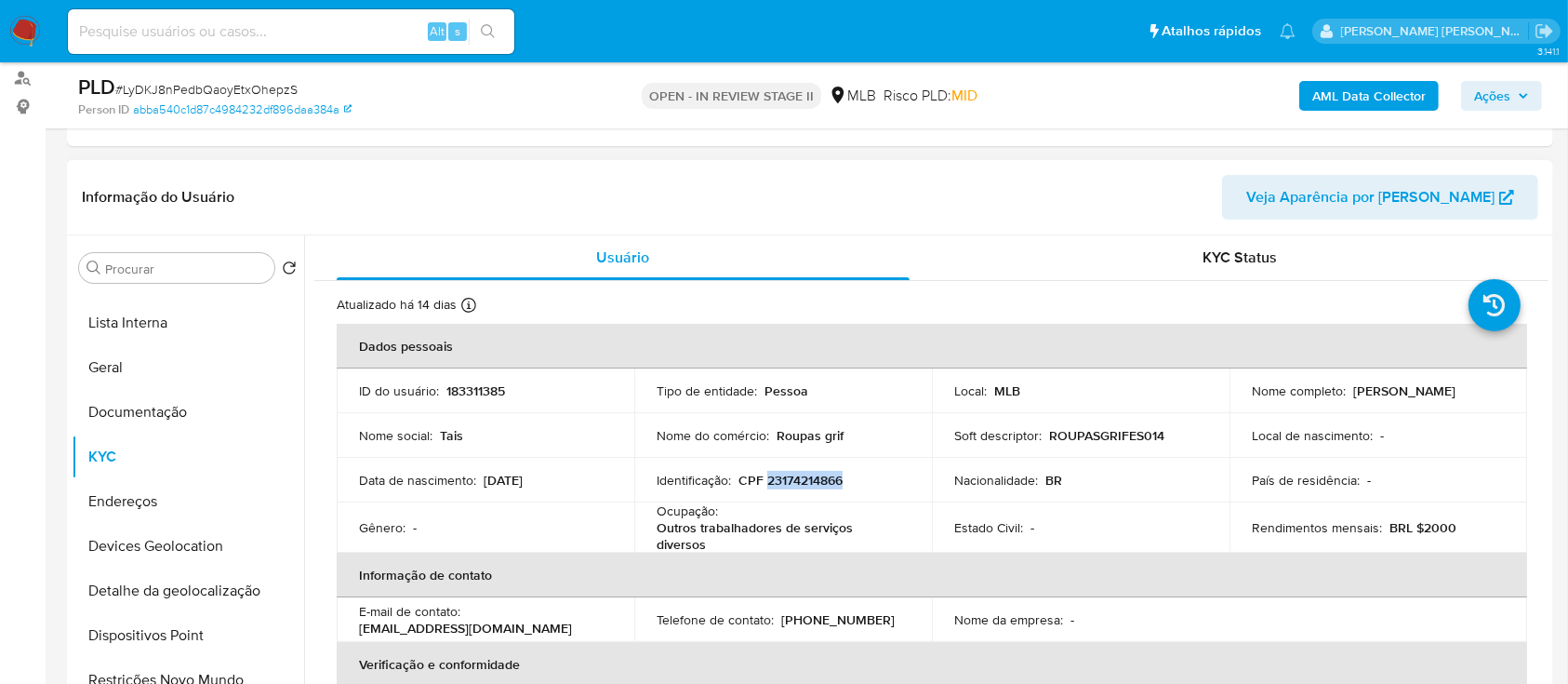 click on "CPF 23174214866" at bounding box center [791, 480] 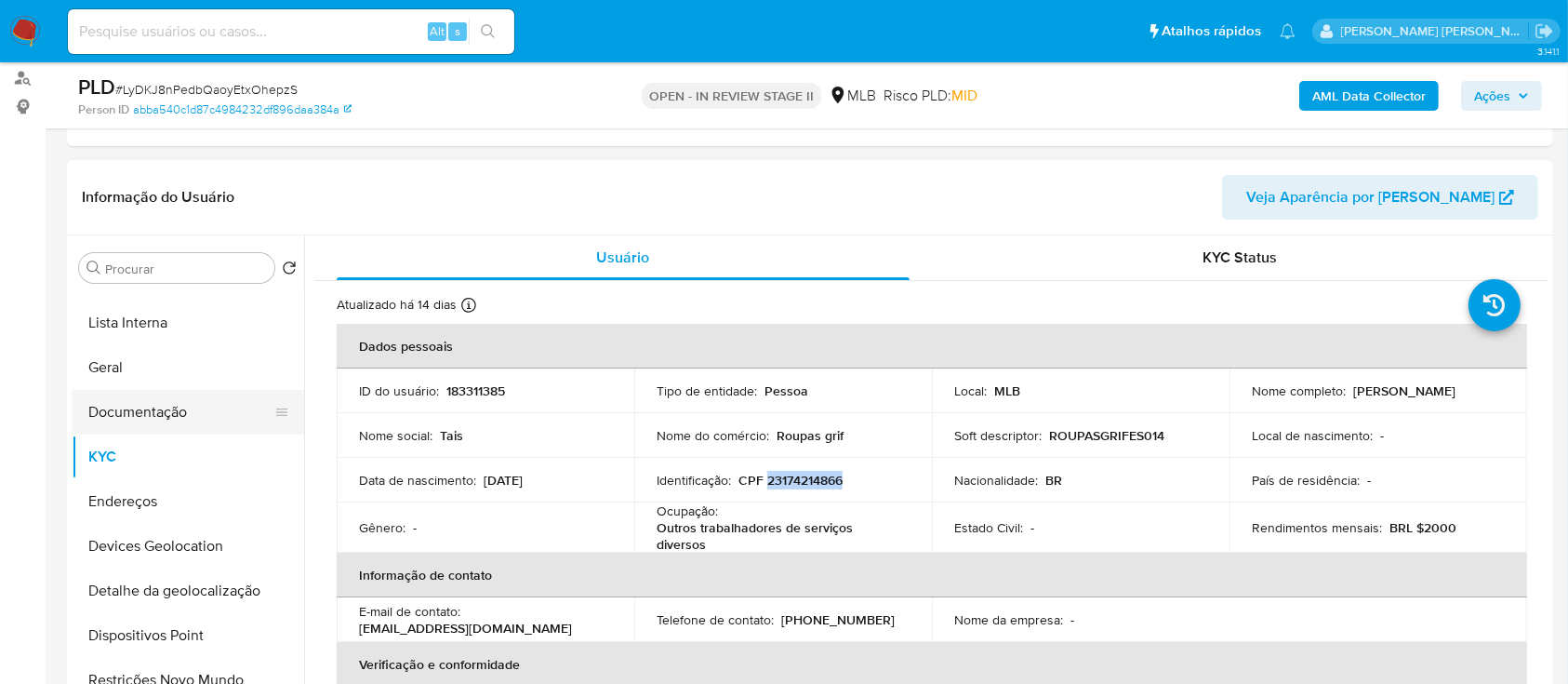click on "Documentação" at bounding box center [180, 412] 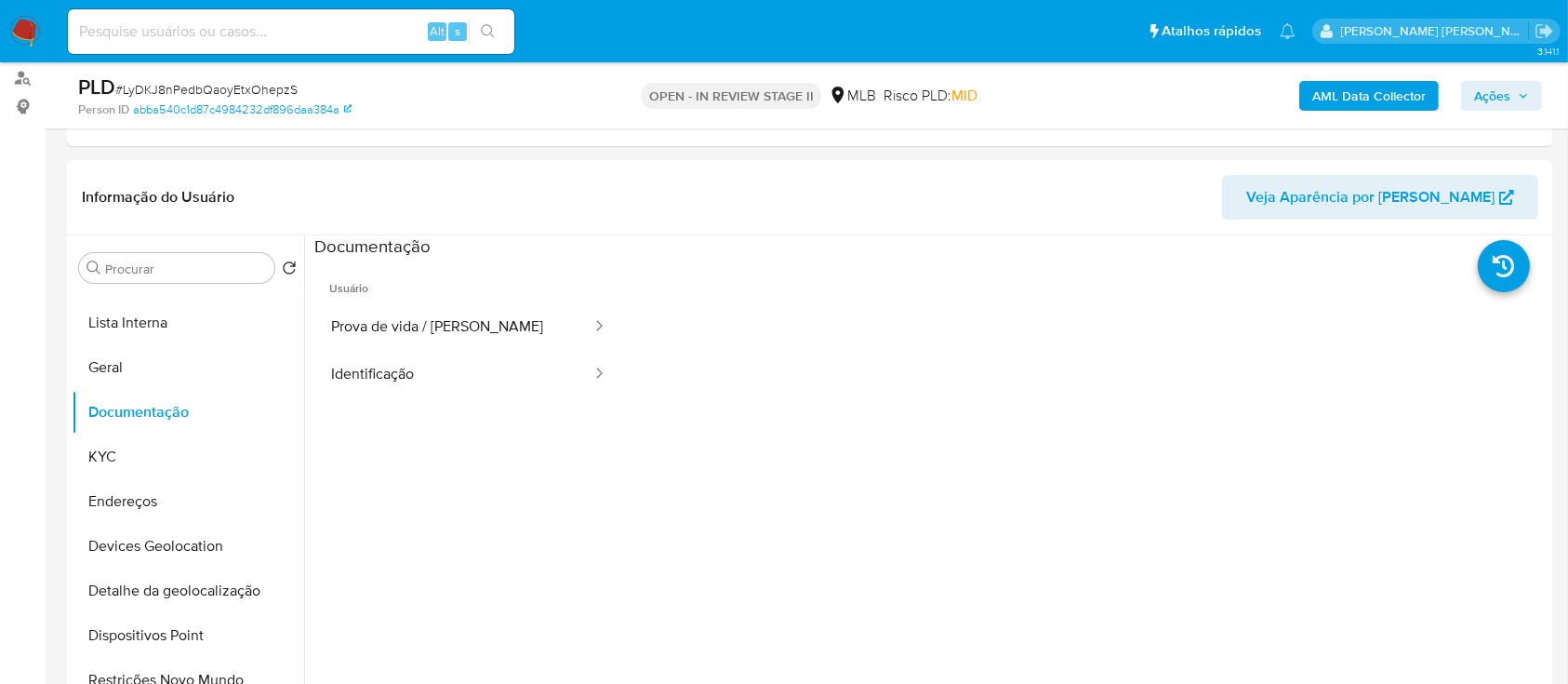 click on "Prova de vida / Selfie" at bounding box center (454, 327) 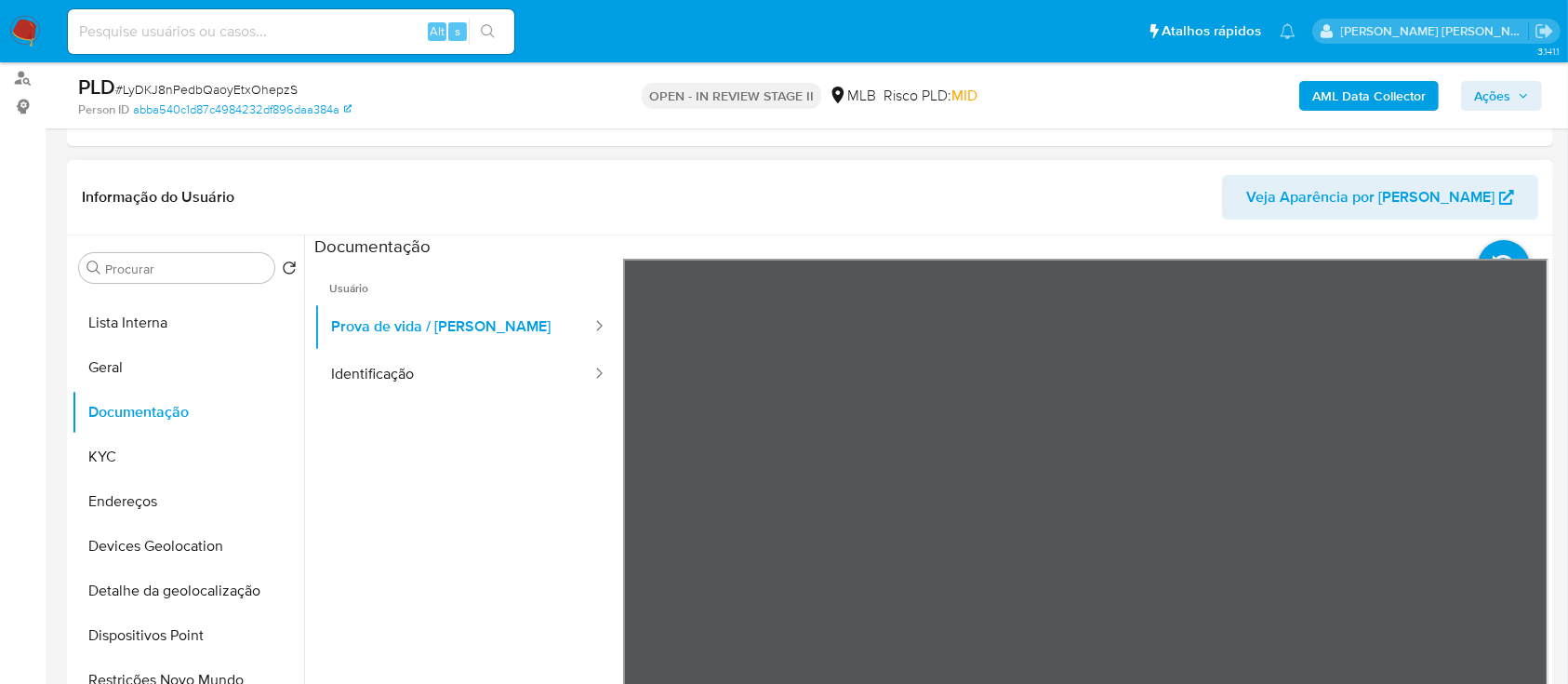 scroll, scrollTop: 372, scrollLeft: 0, axis: vertical 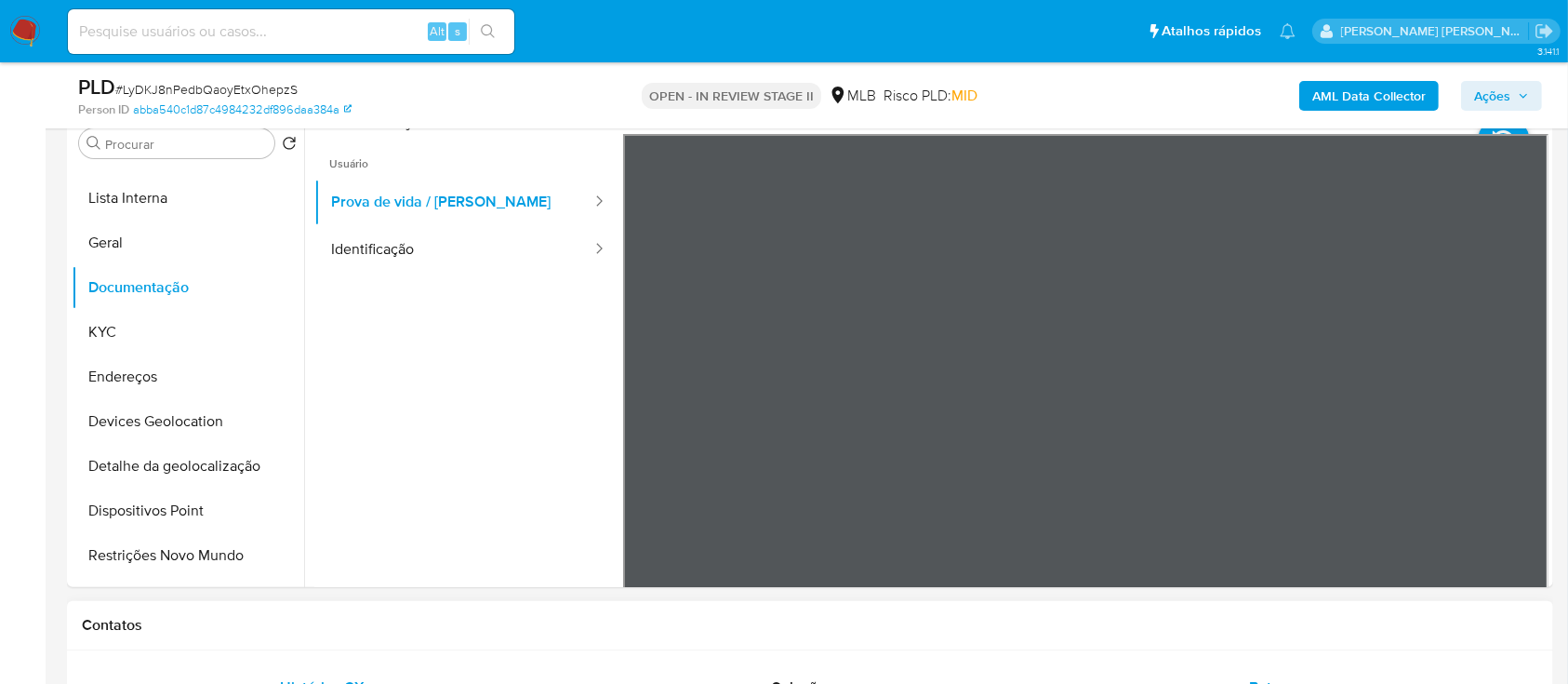 type 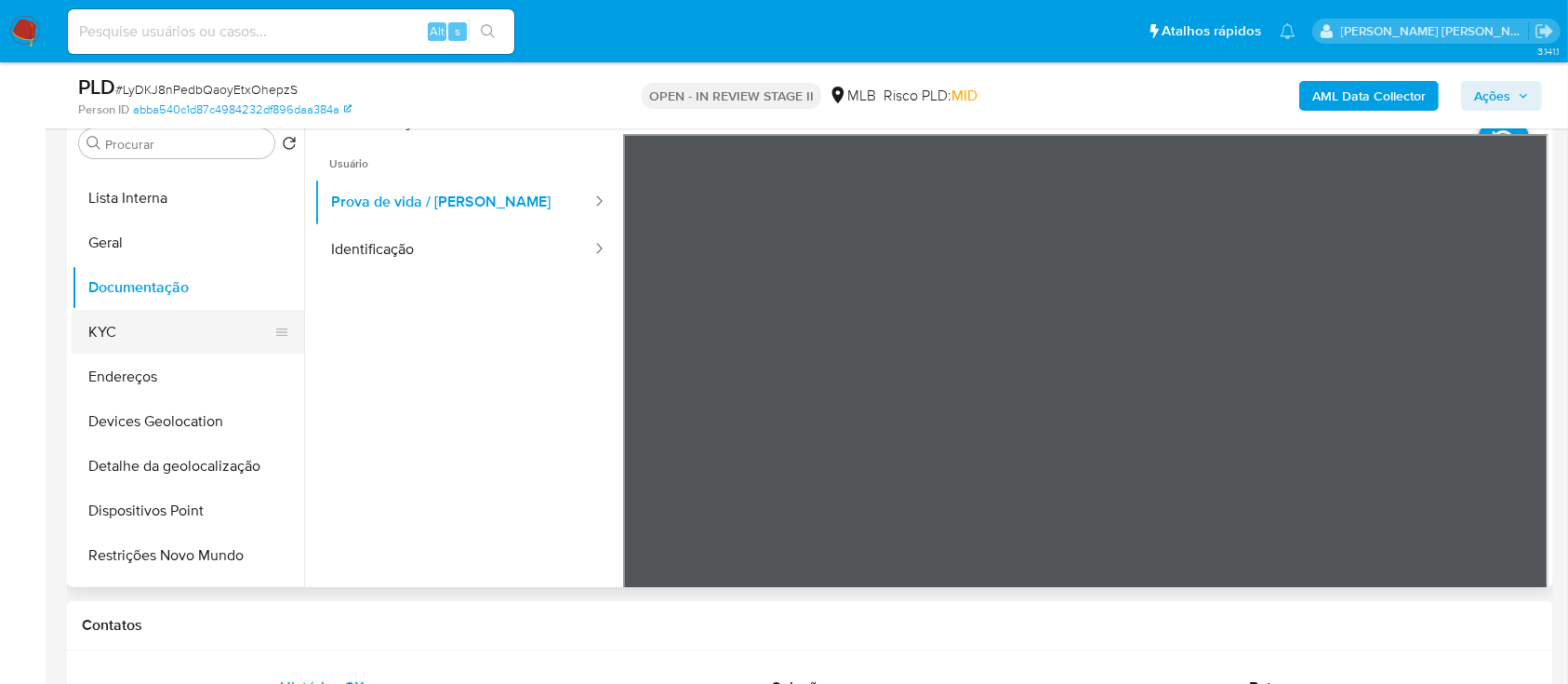 click on "KYC" at bounding box center (180, 332) 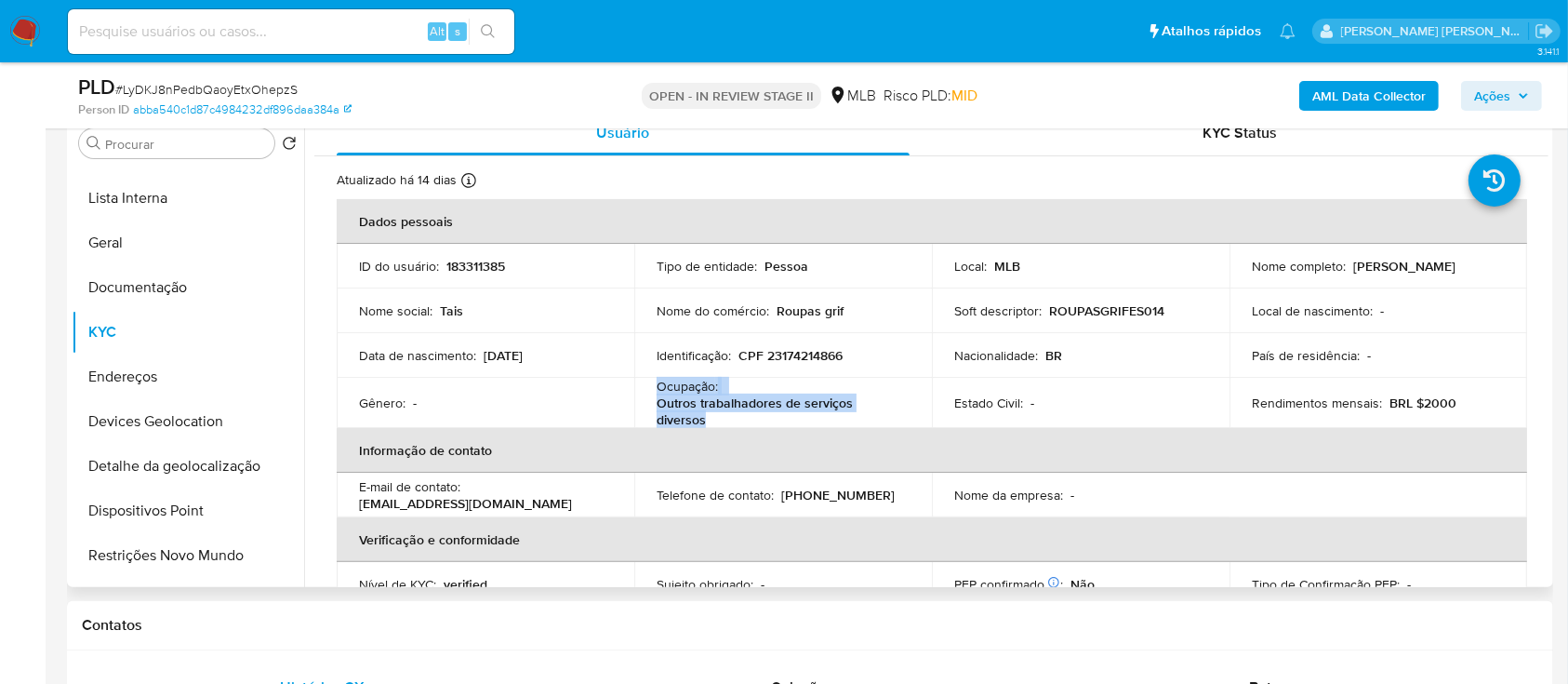 drag, startPoint x: 706, startPoint y: 419, endPoint x: 658, endPoint y: 391, distance: 55.569776 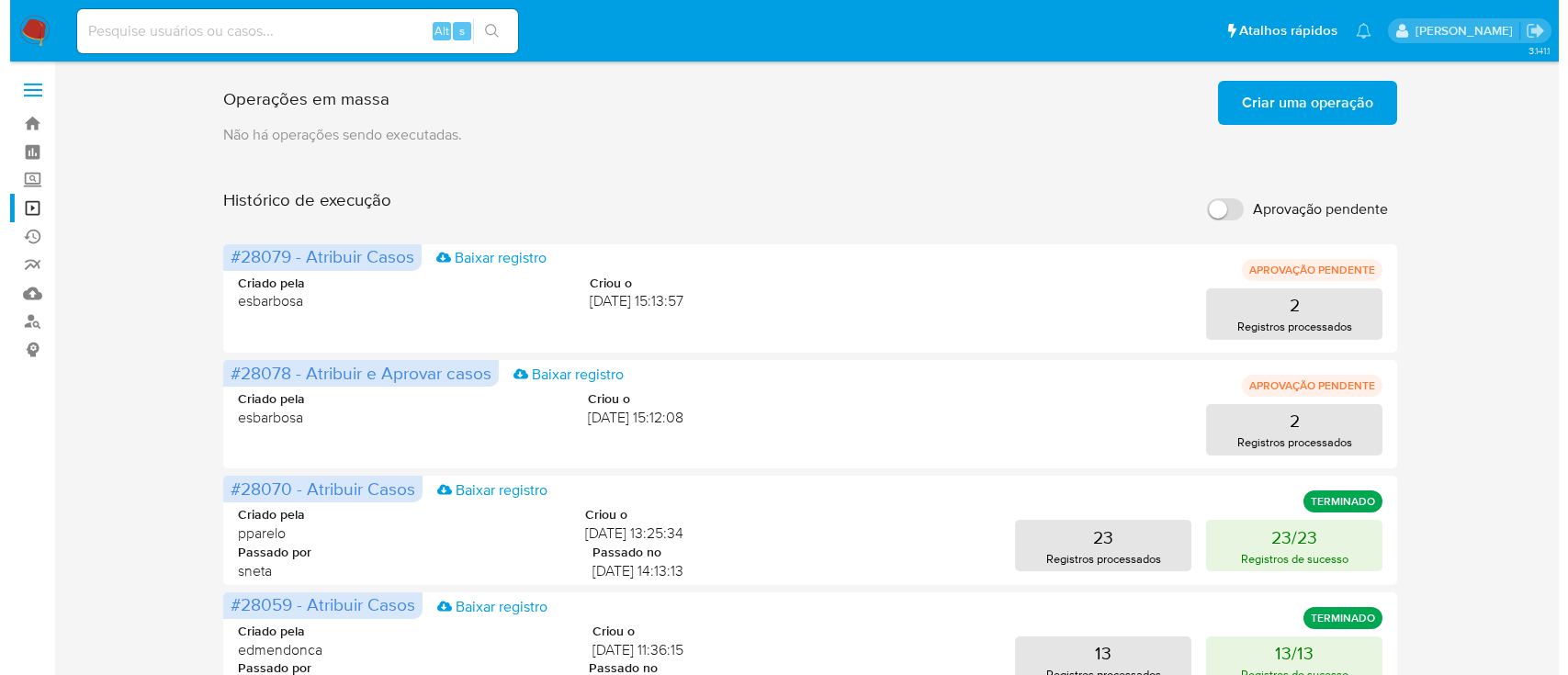 scroll, scrollTop: 0, scrollLeft: 0, axis: both 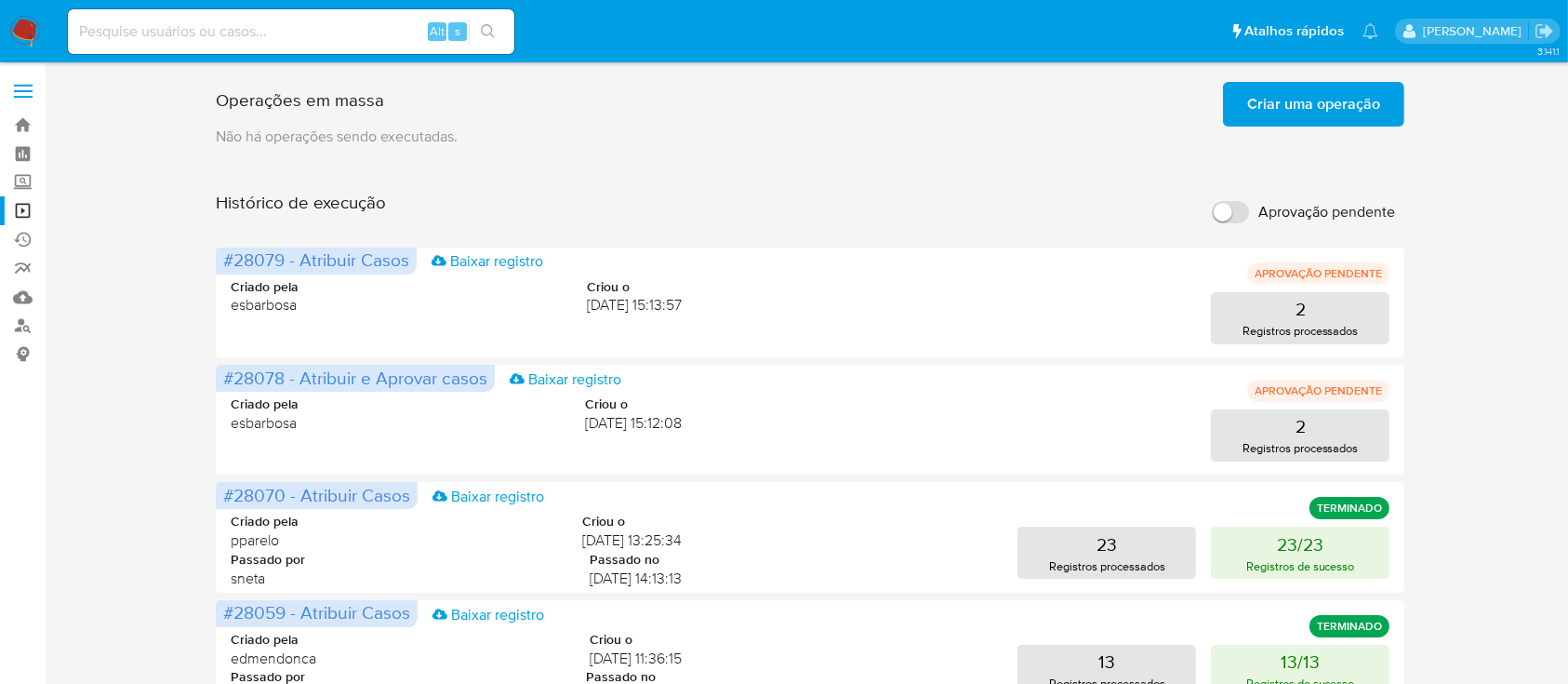 click on "Criar uma operação" at bounding box center [1313, 104] 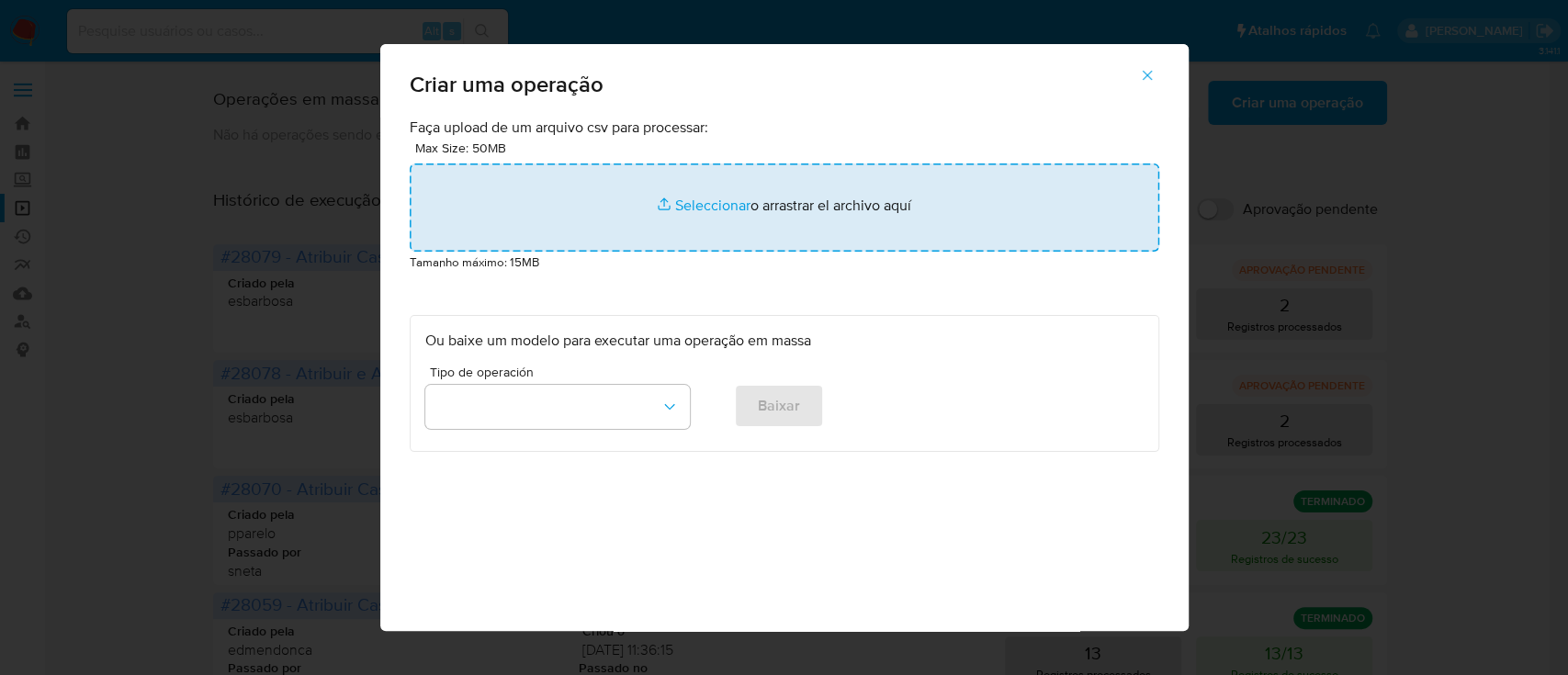 click at bounding box center (784, 208) 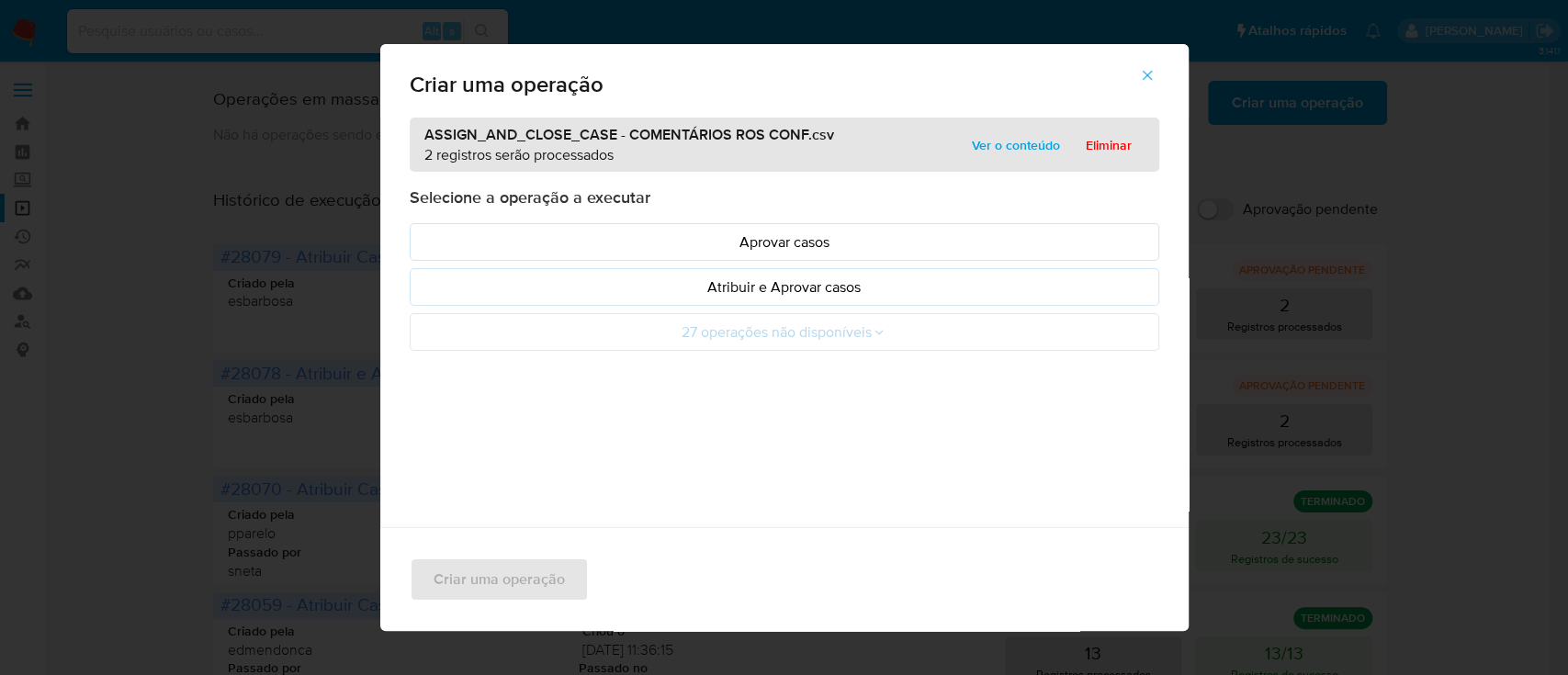 click on "Ver o conteúdo" at bounding box center (1016, 145) 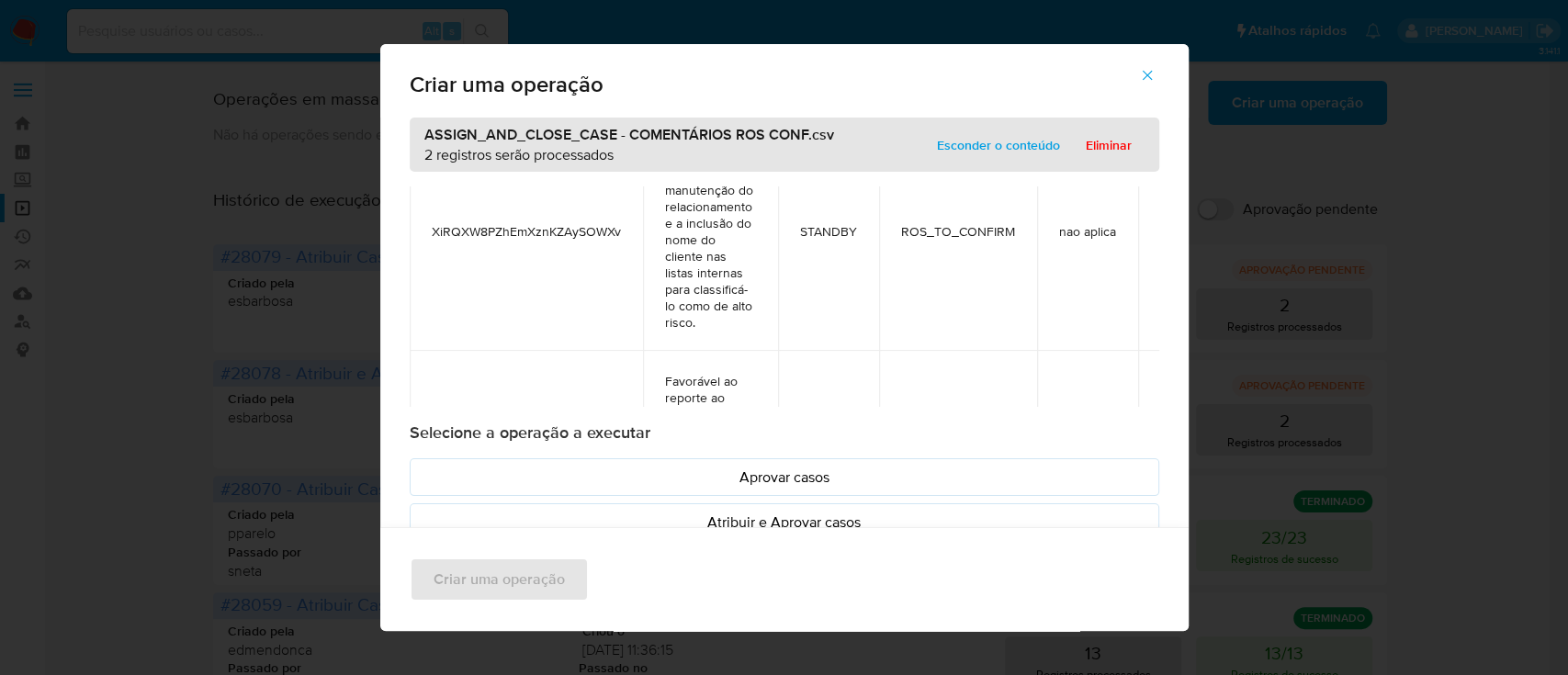 scroll, scrollTop: 324, scrollLeft: 0, axis: vertical 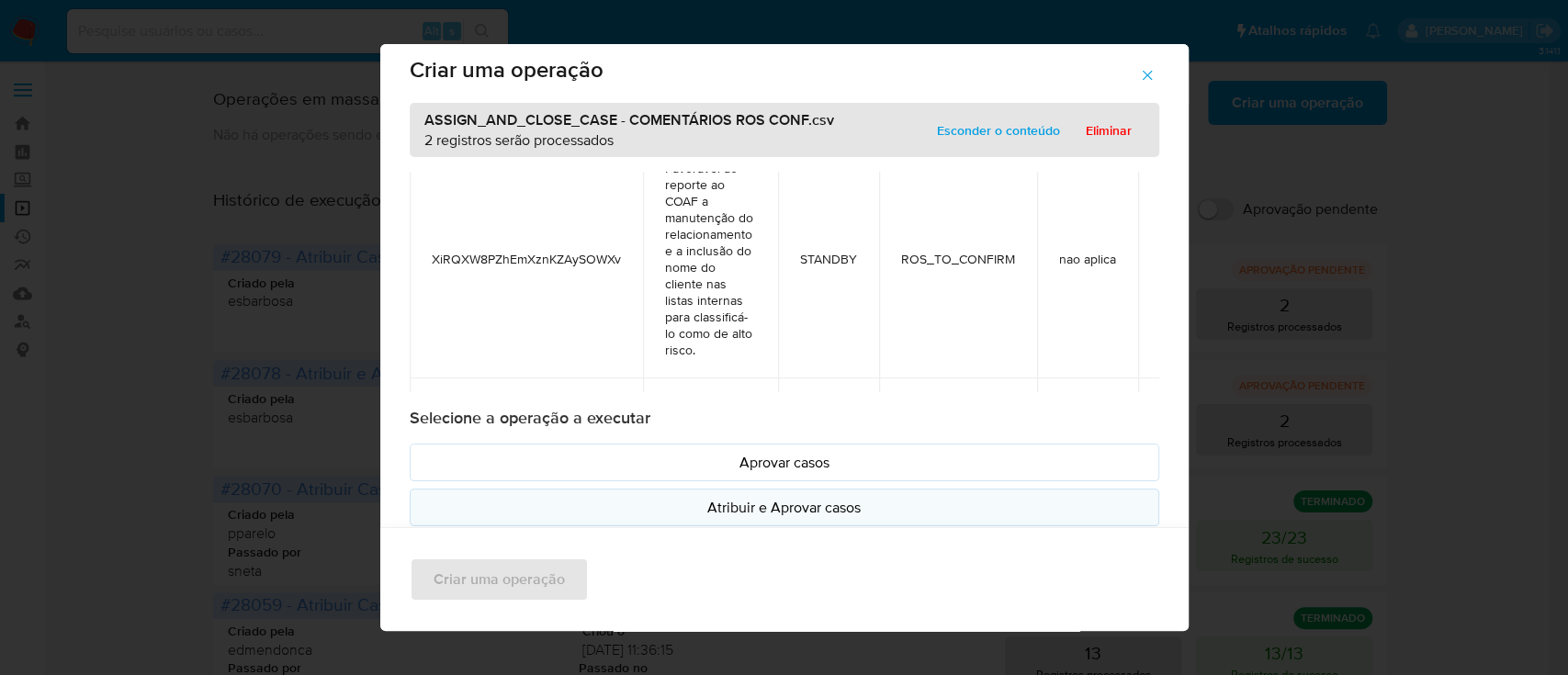 click on "Atribuir e Aprovar casos" at bounding box center (784, 507) 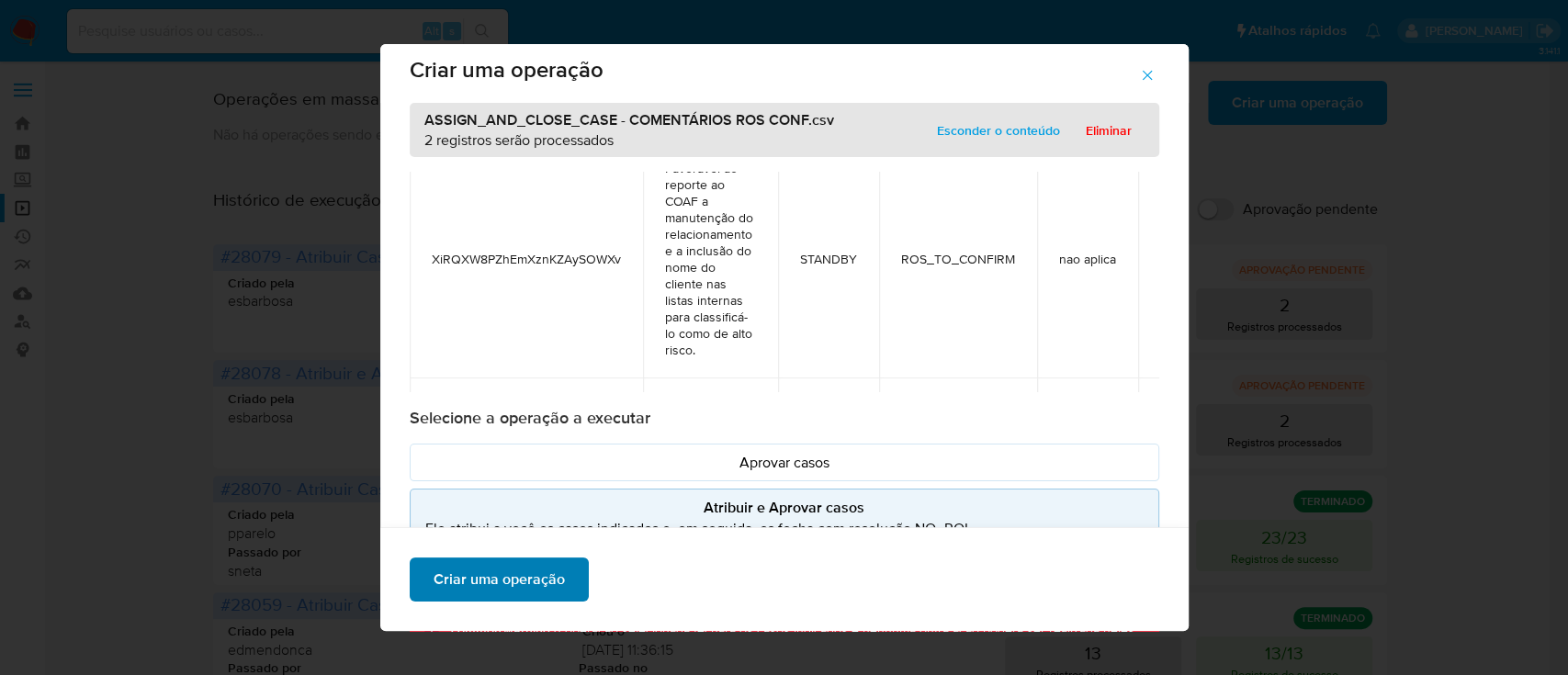 click on "Criar uma operação" at bounding box center [499, 579] 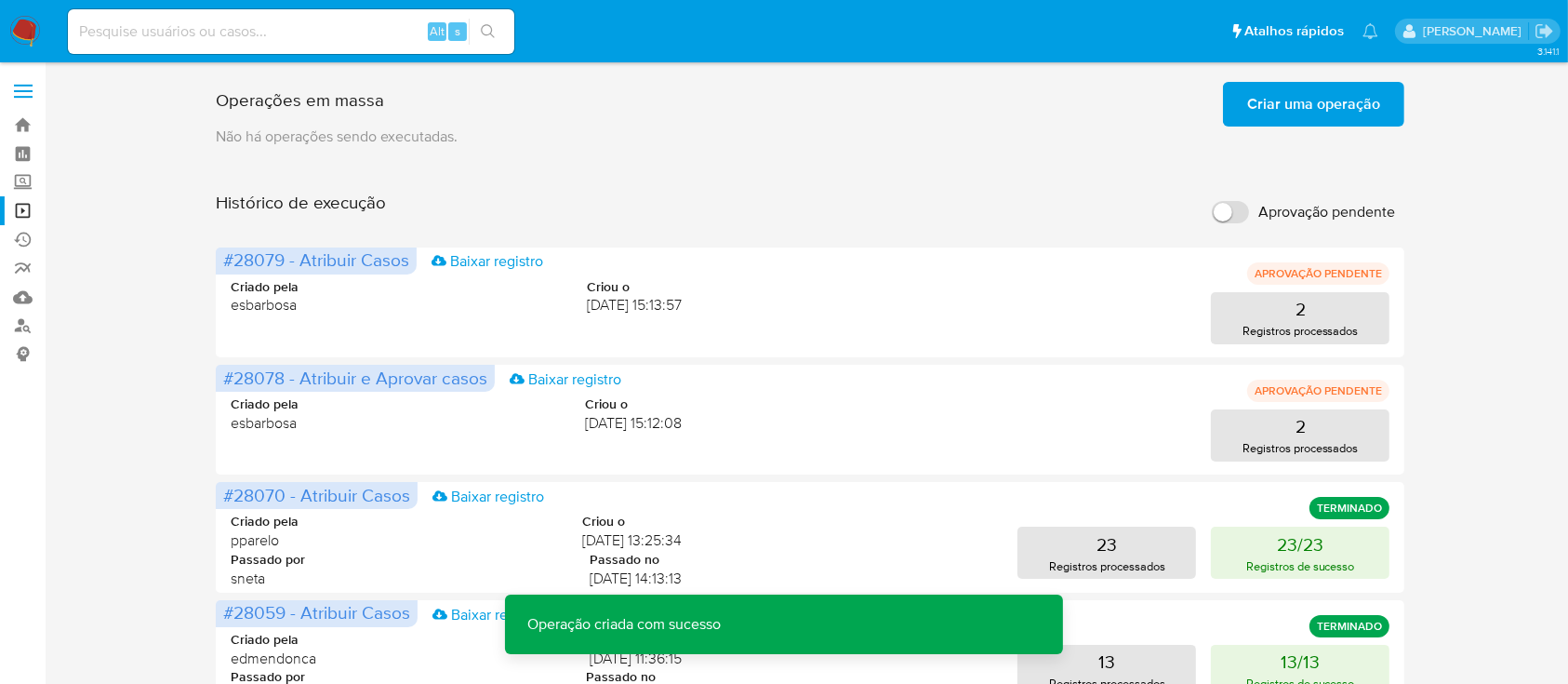 click on "Aprovação pendente" at bounding box center [1230, 212] 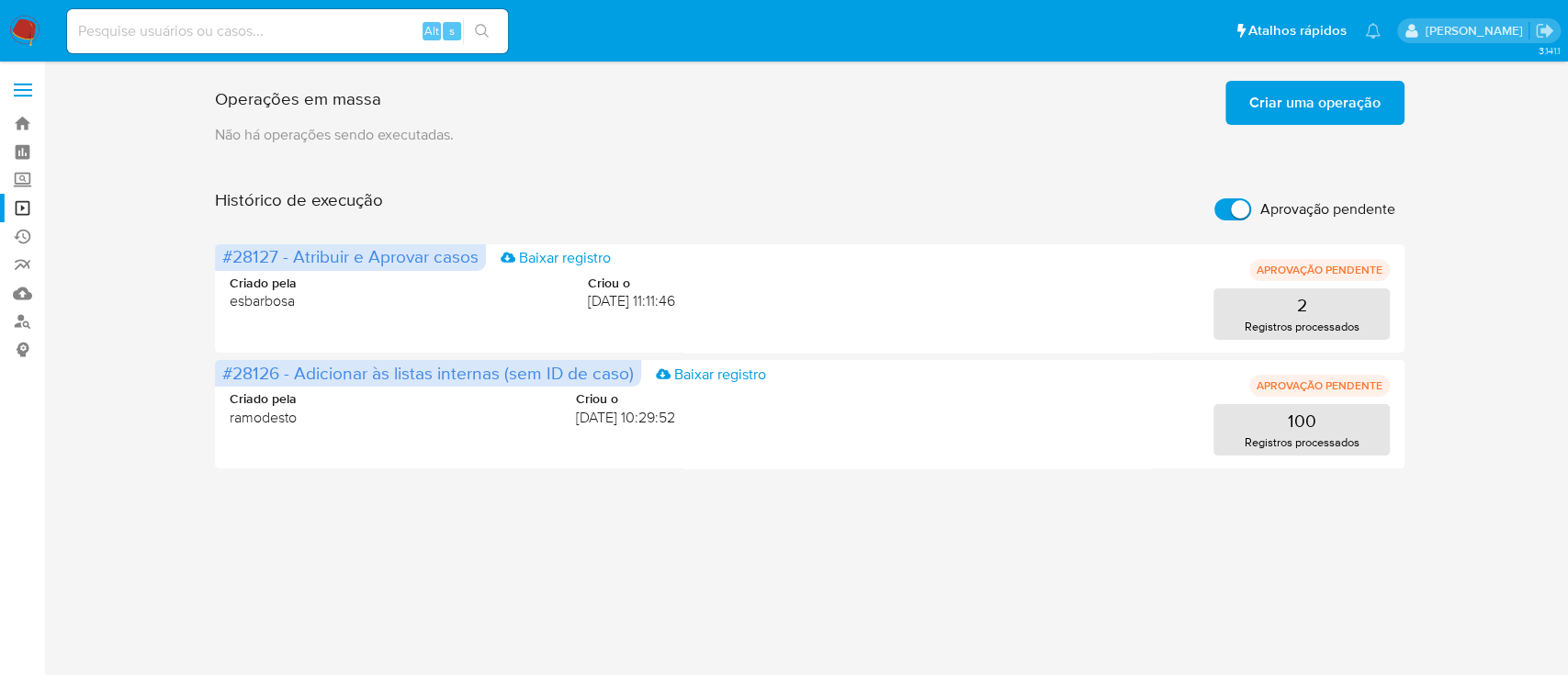 click on "Criar uma operação" at bounding box center [1314, 103] 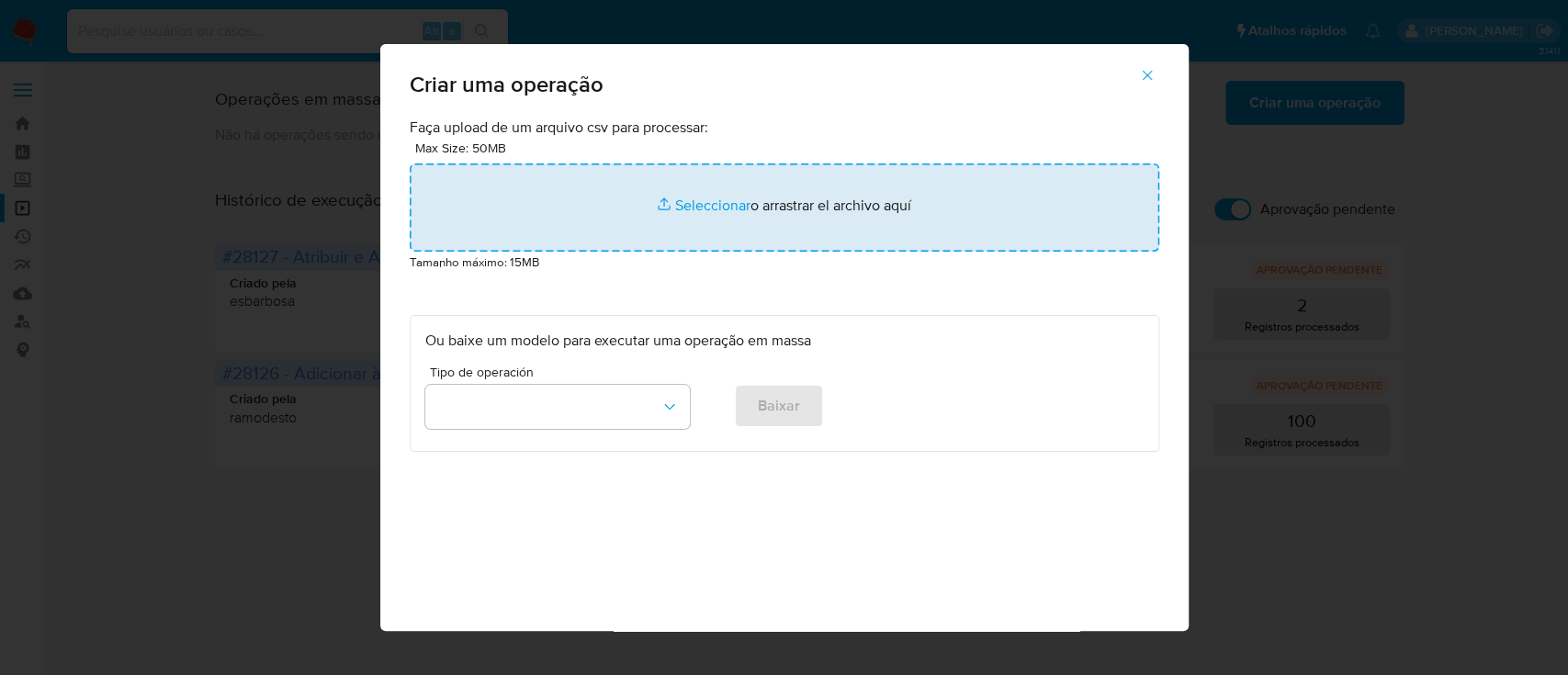 click at bounding box center (784, 208) 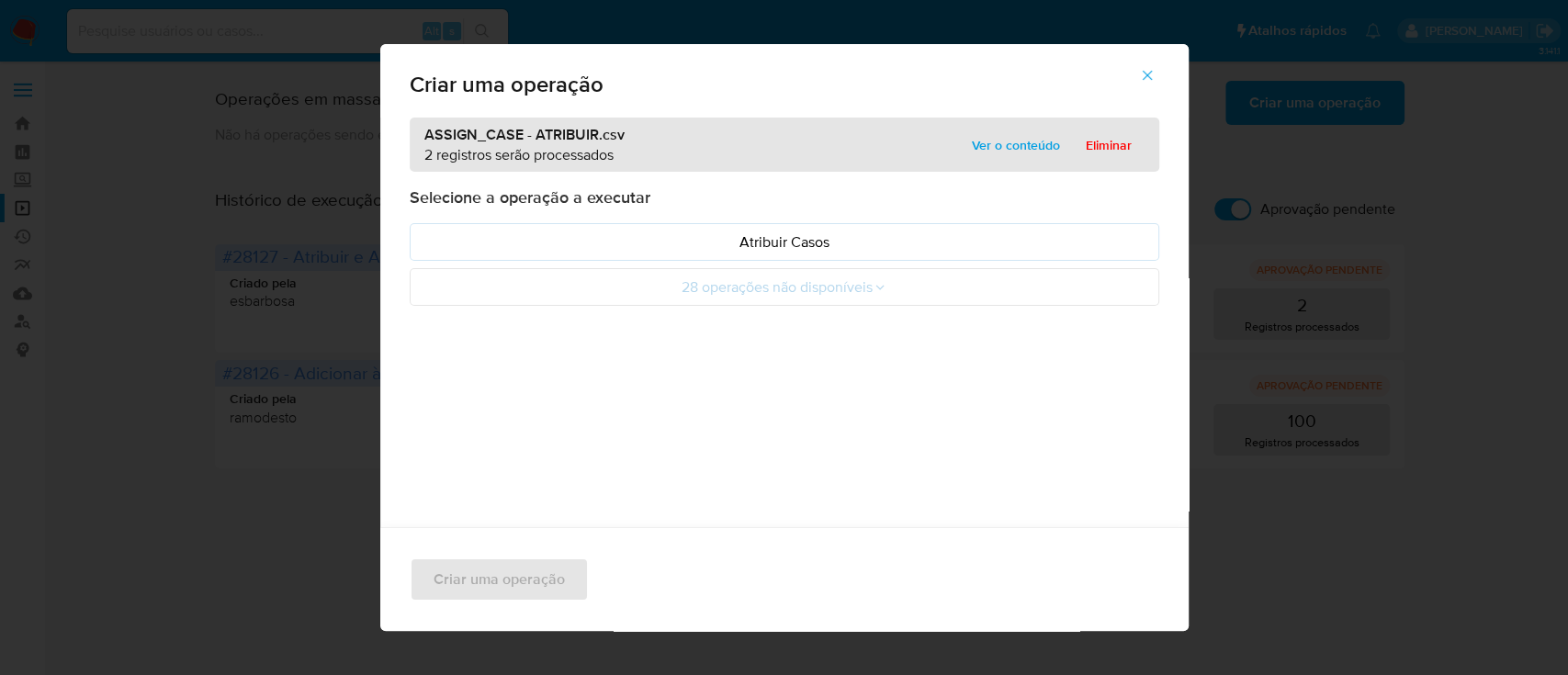 click on "Ver o conteúdo" at bounding box center [1016, 145] 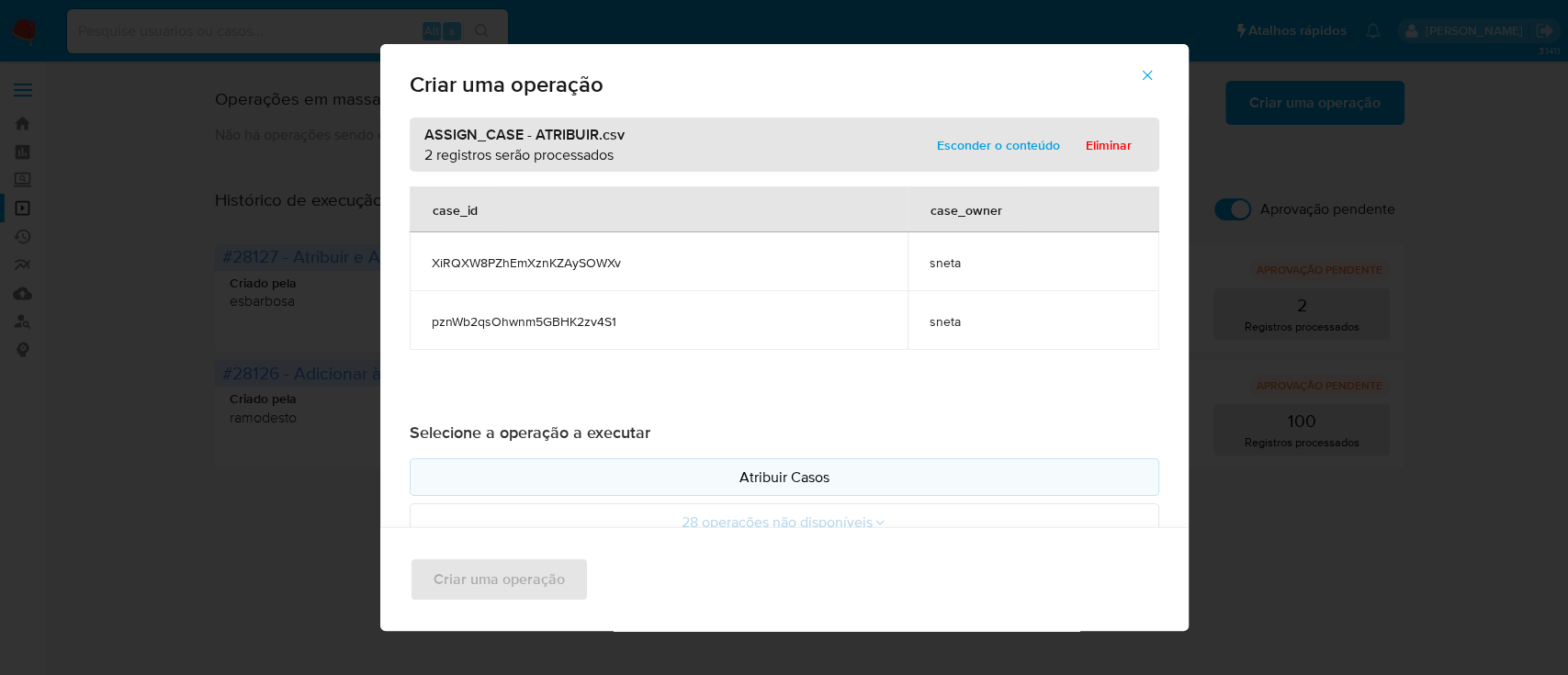 click on "Atribuir Casos" at bounding box center (784, 477) 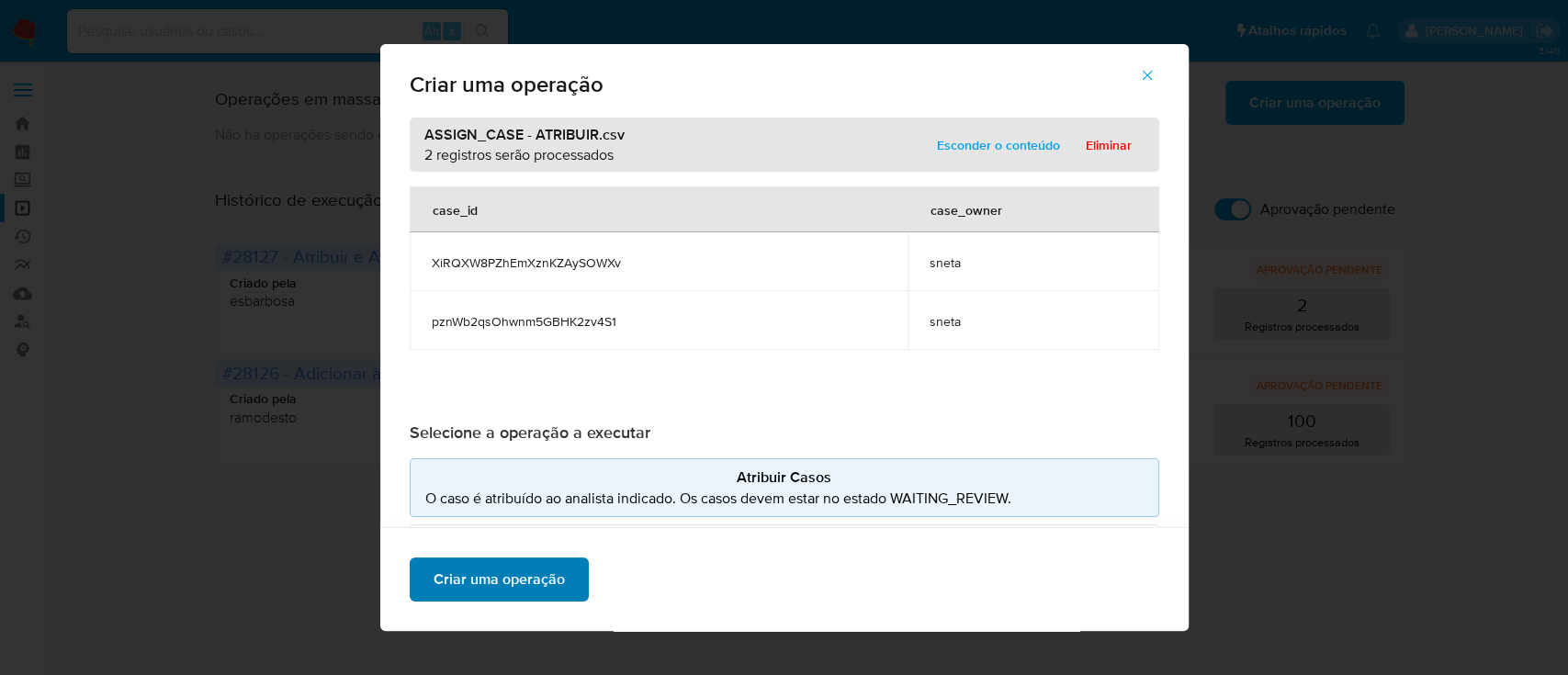 click on "Criar uma operação" at bounding box center (499, 579) 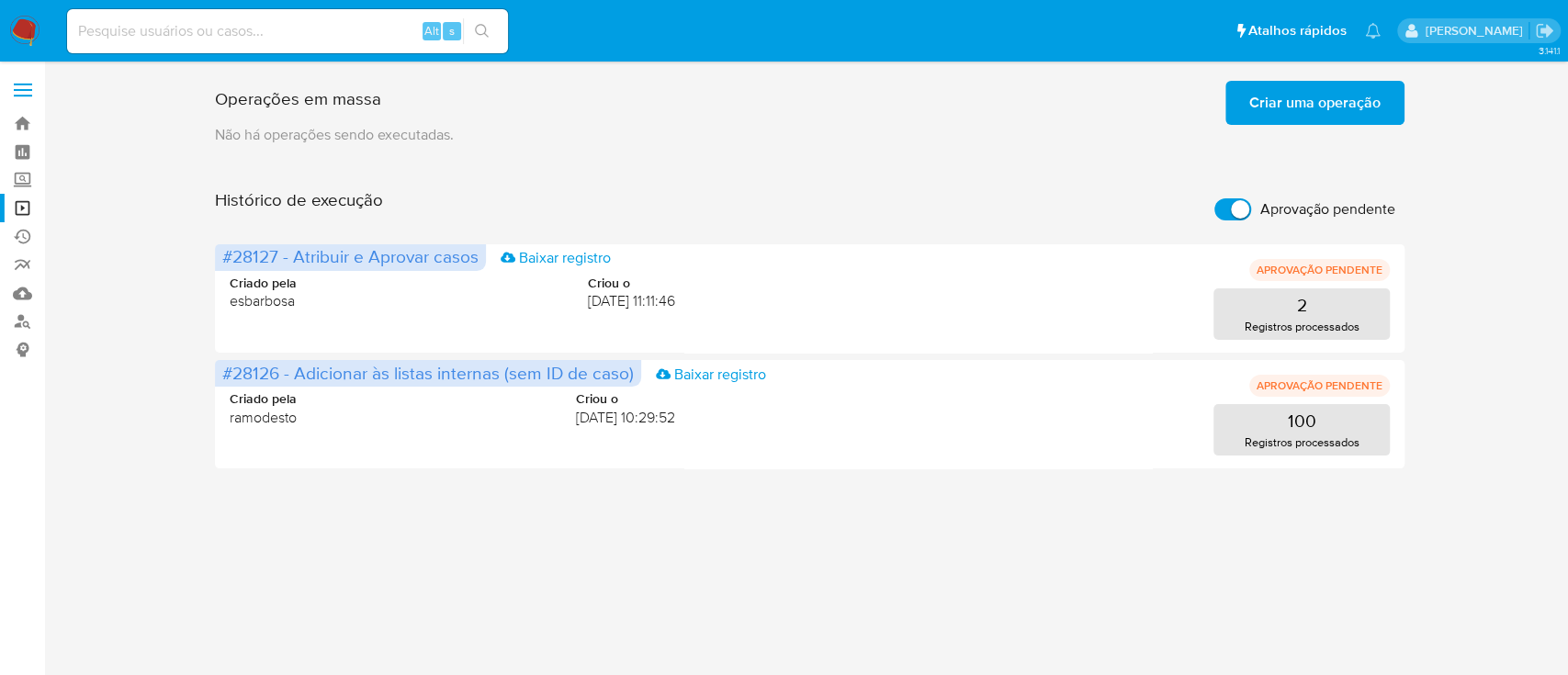 click on "Aprovação pendente" at bounding box center (1233, 209) 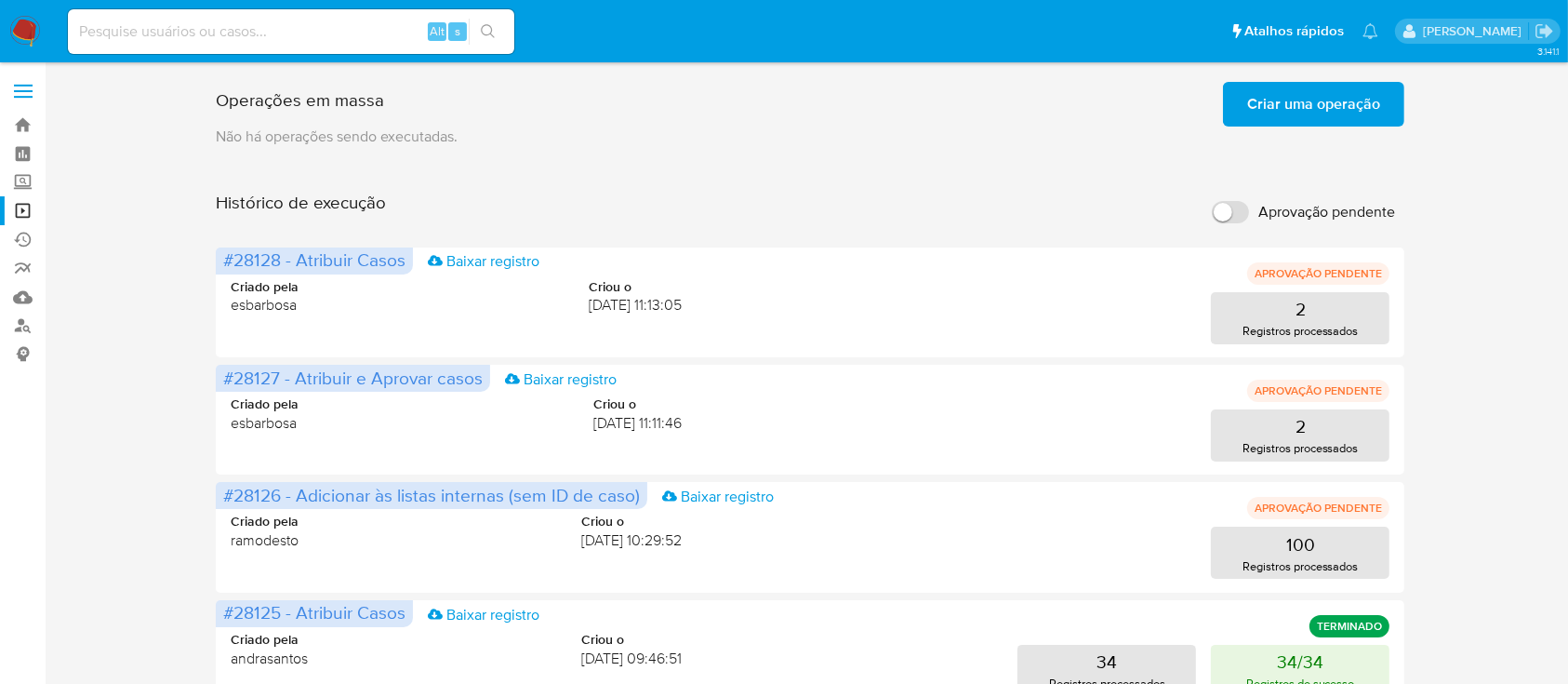 click on "Aprovação pendente" at bounding box center [1230, 212] 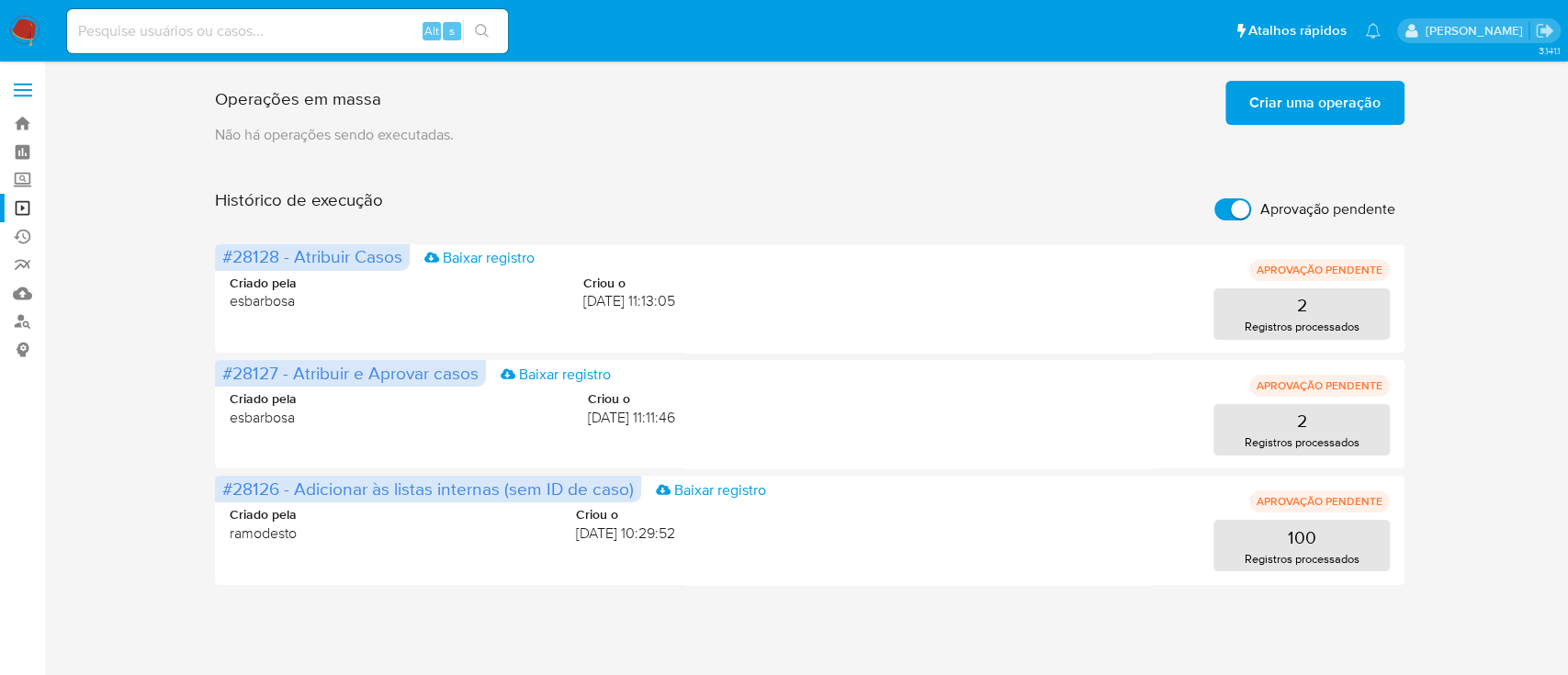 click on "Aprovação pendente" at bounding box center (1233, 209) 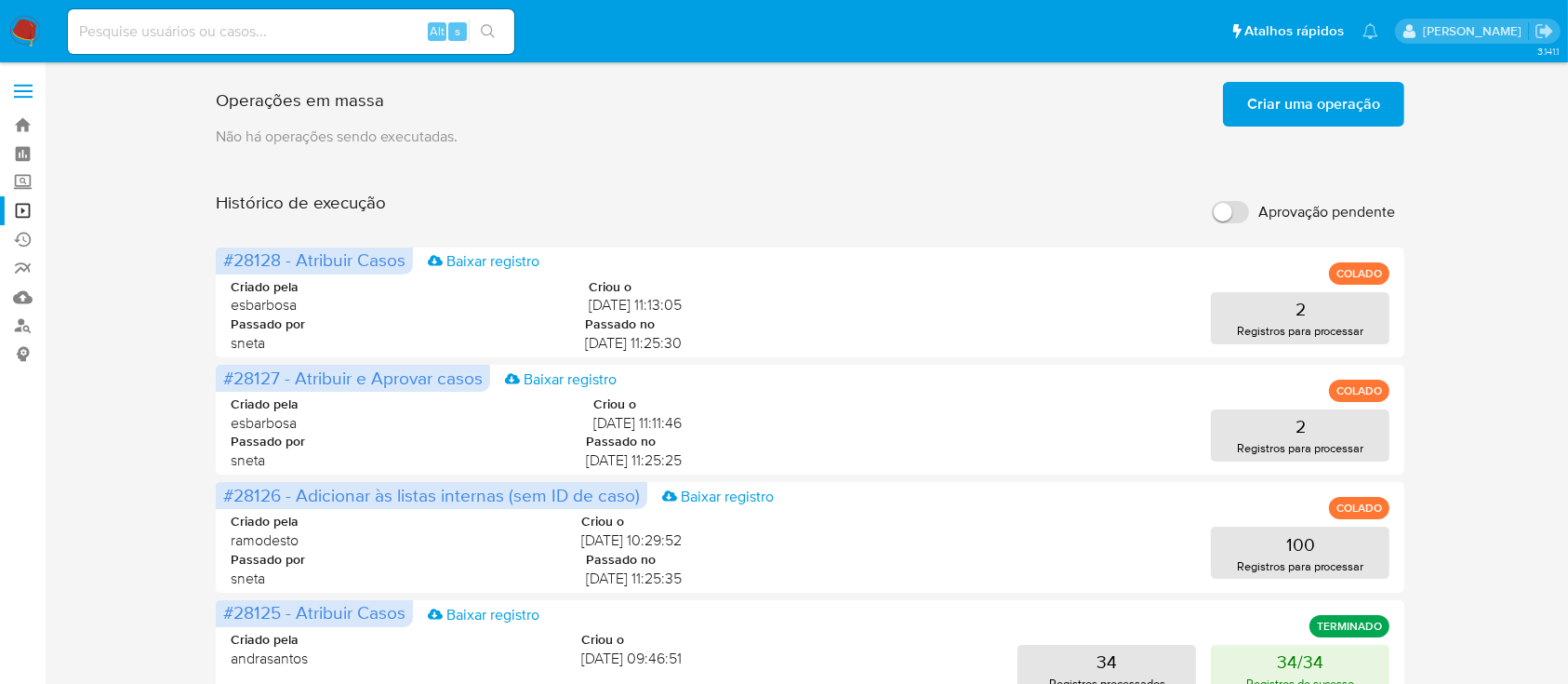 click on "Aprovação pendente" at bounding box center [1230, 212] 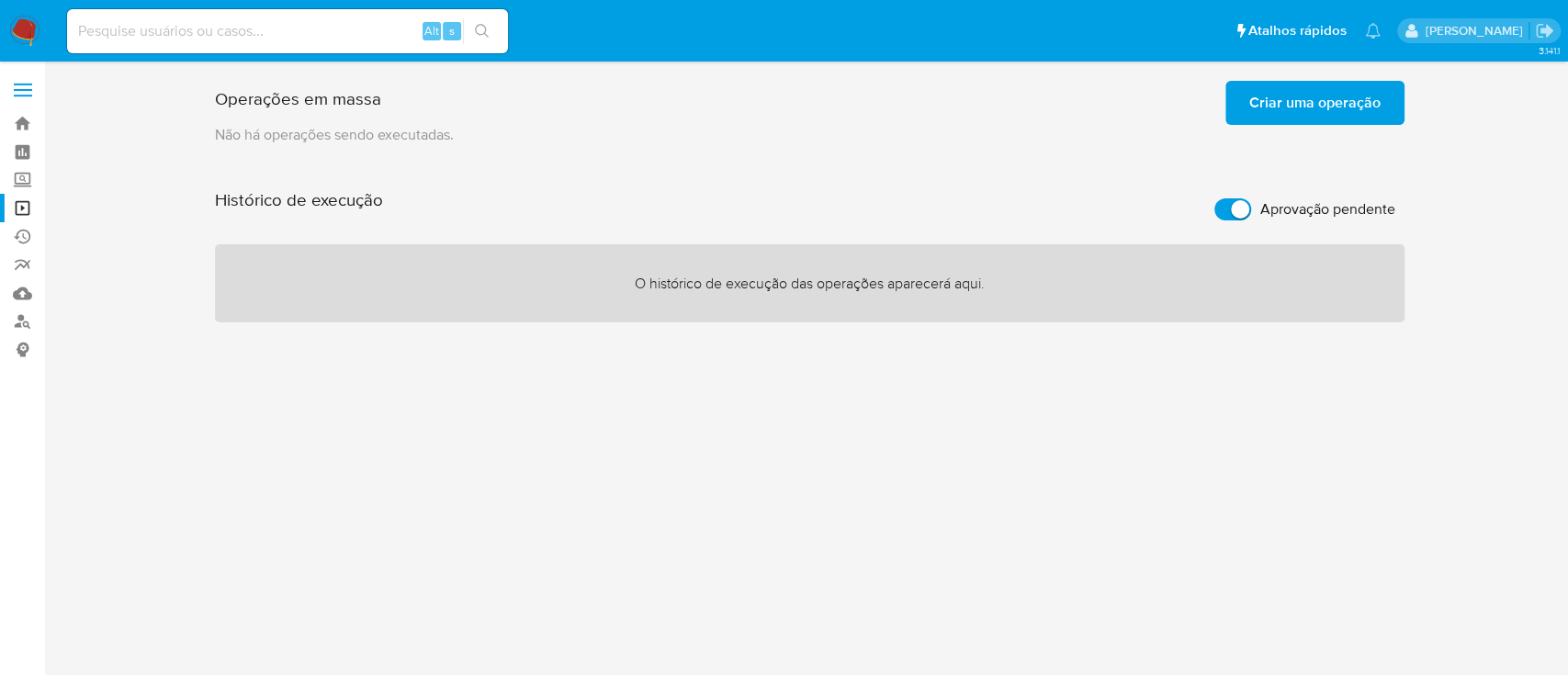 click on "Aprovação pendente" at bounding box center [1233, 209] 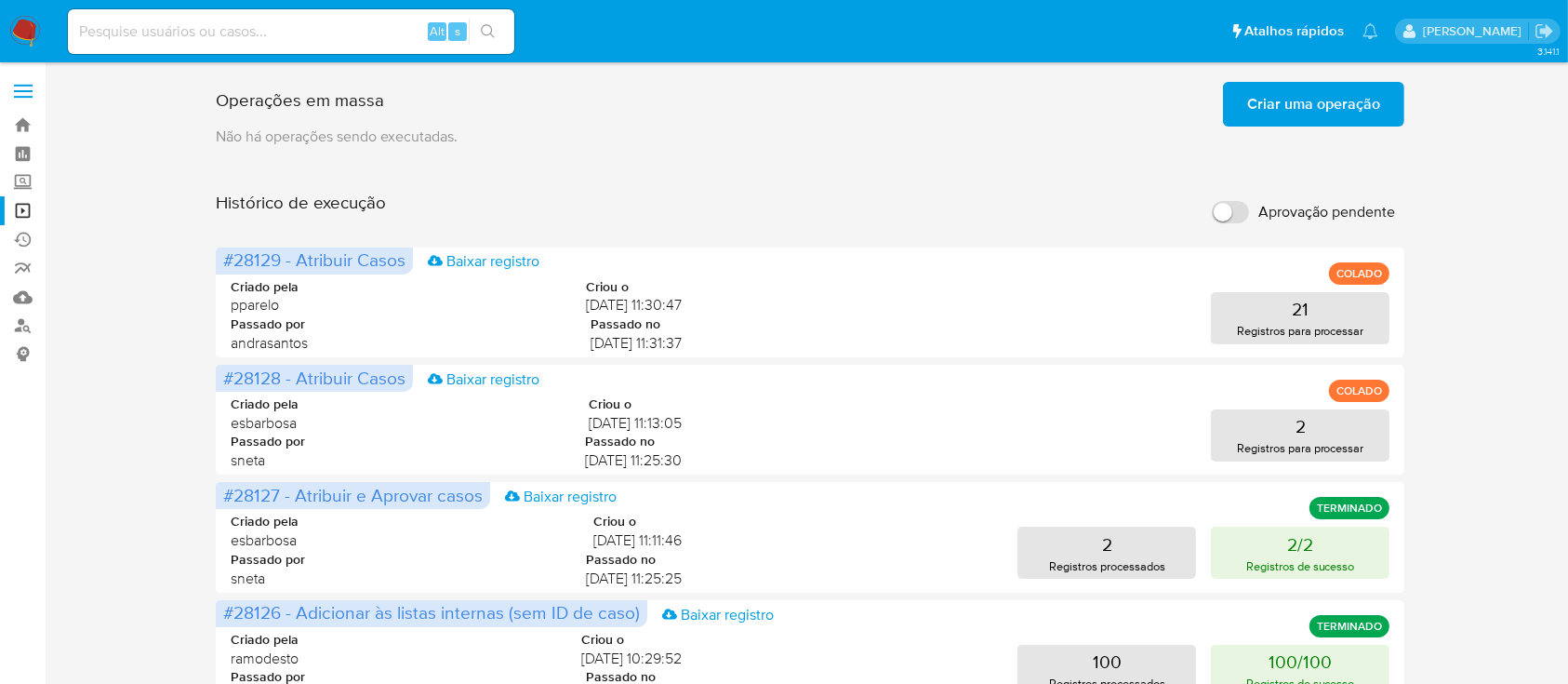 click on "Aprovação pendente" at bounding box center [1230, 212] 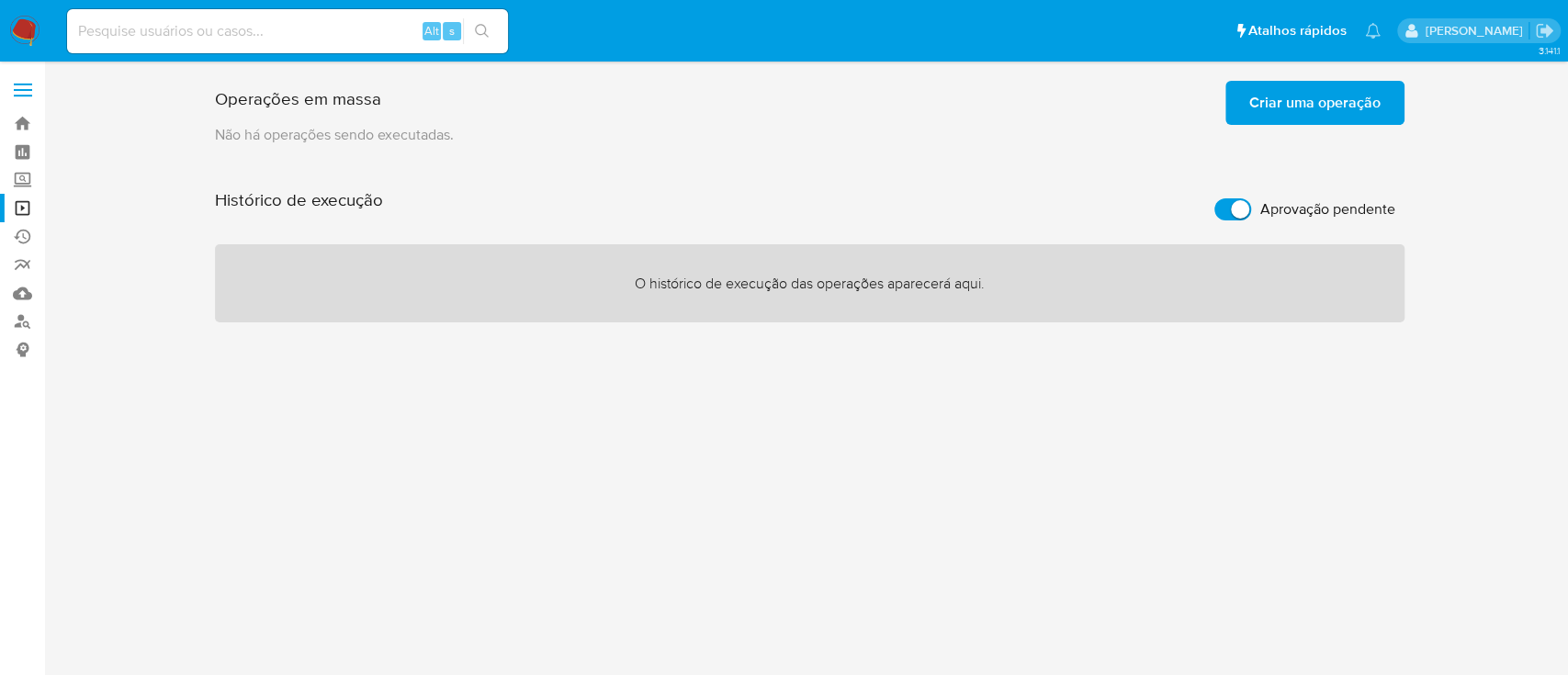 click at bounding box center [25, 31] 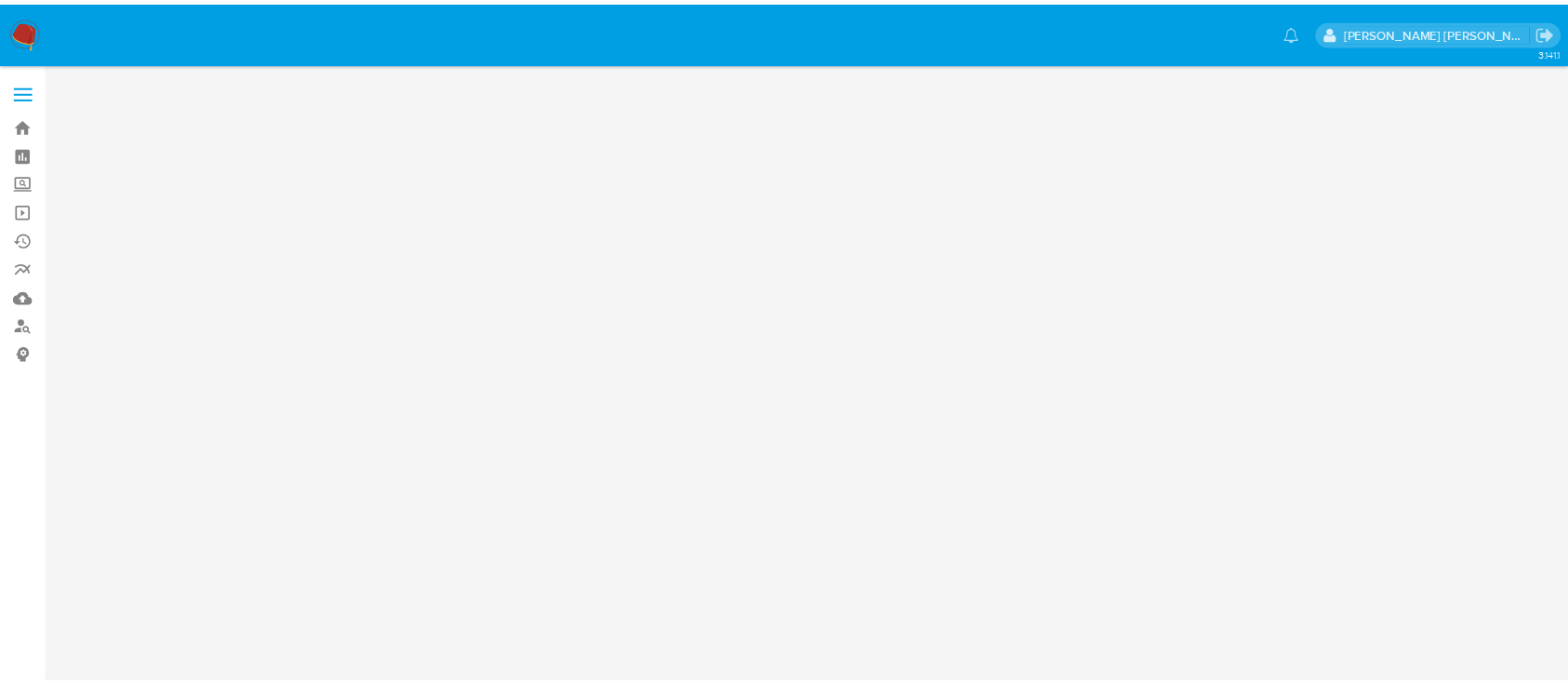scroll, scrollTop: 0, scrollLeft: 0, axis: both 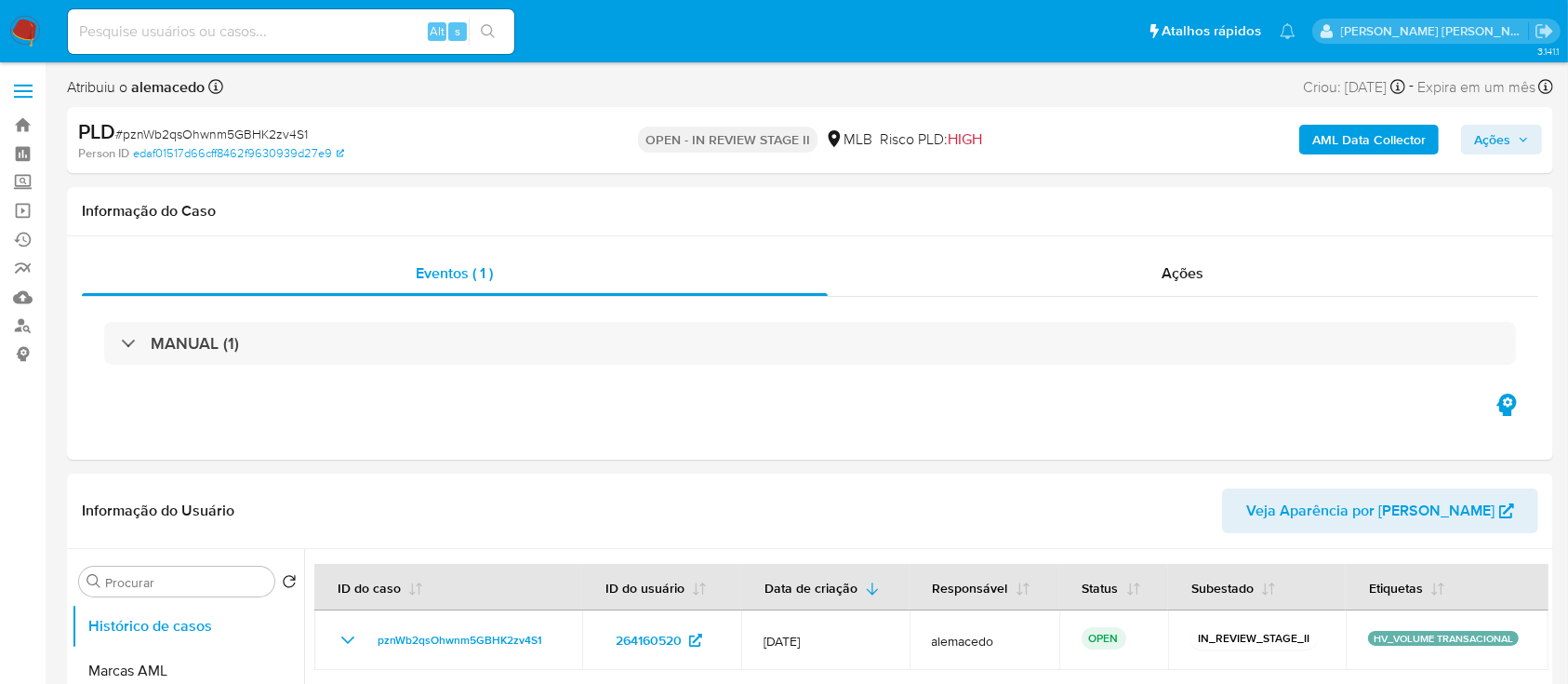 select on "10" 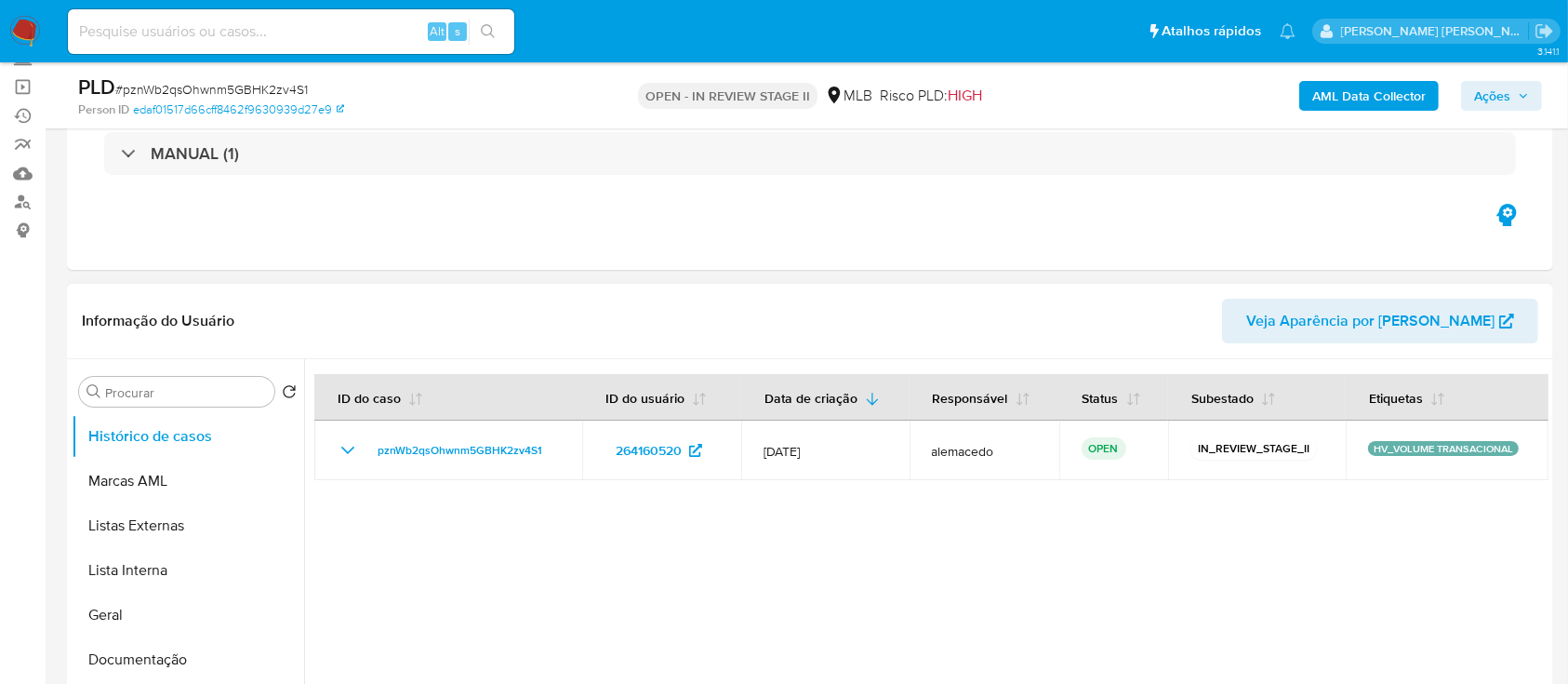 scroll, scrollTop: 248, scrollLeft: 0, axis: vertical 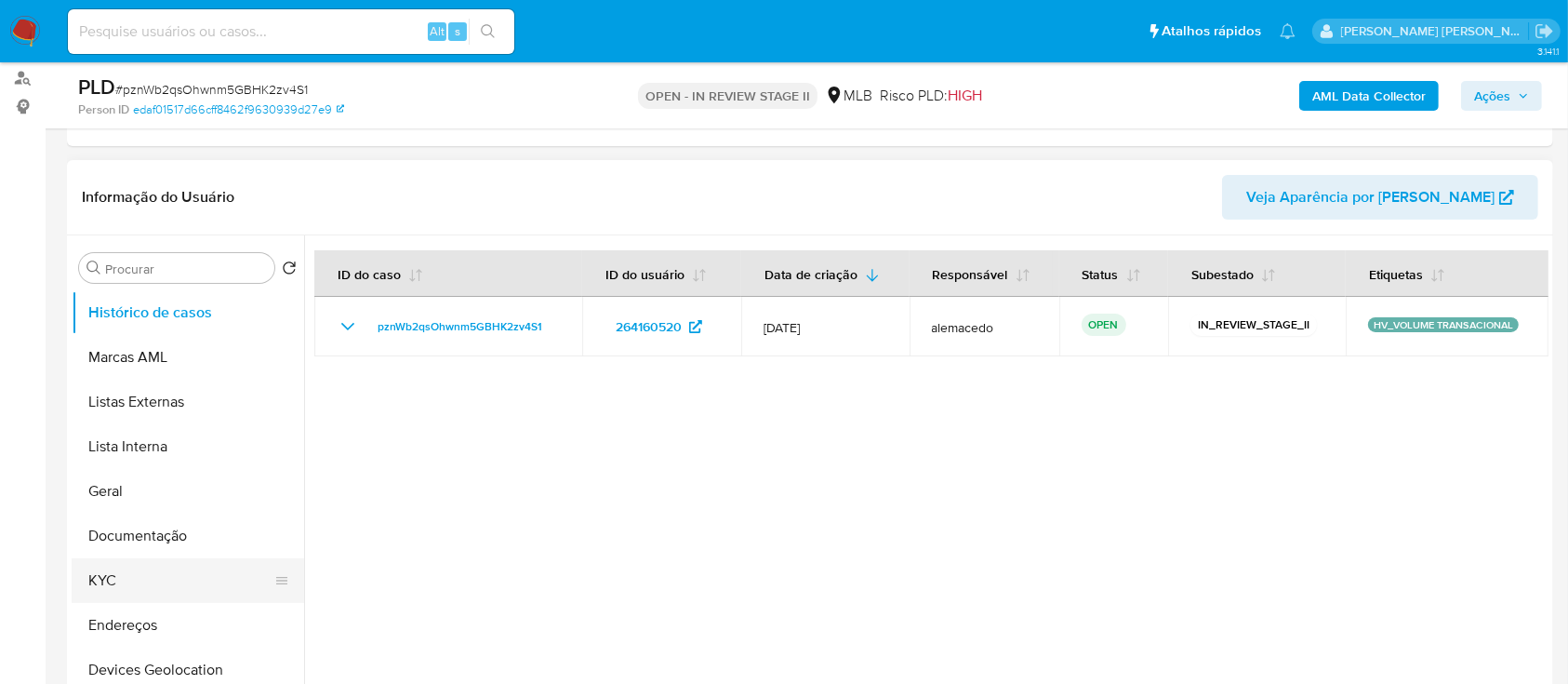 click on "KYC" at bounding box center (180, 581) 